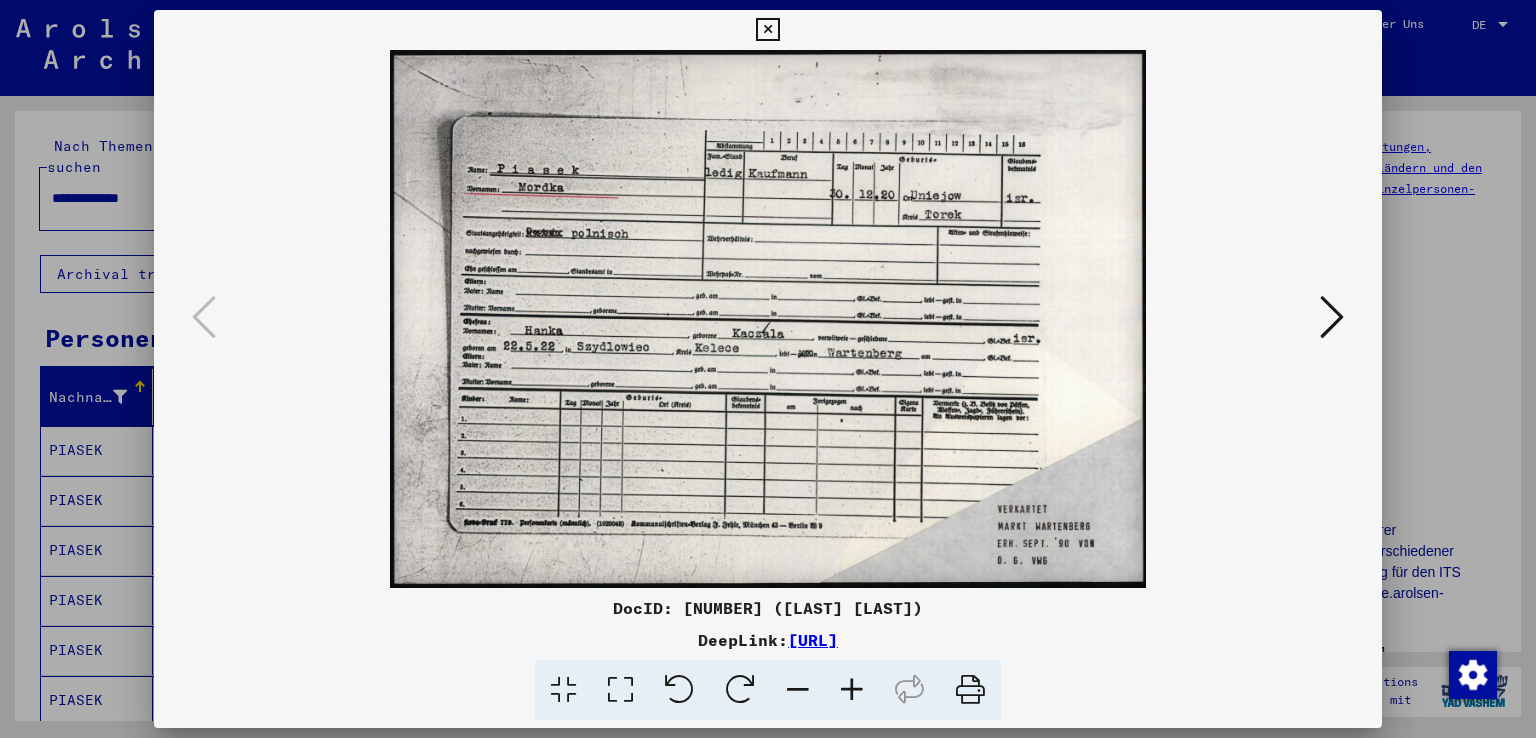 scroll, scrollTop: 0, scrollLeft: 0, axis: both 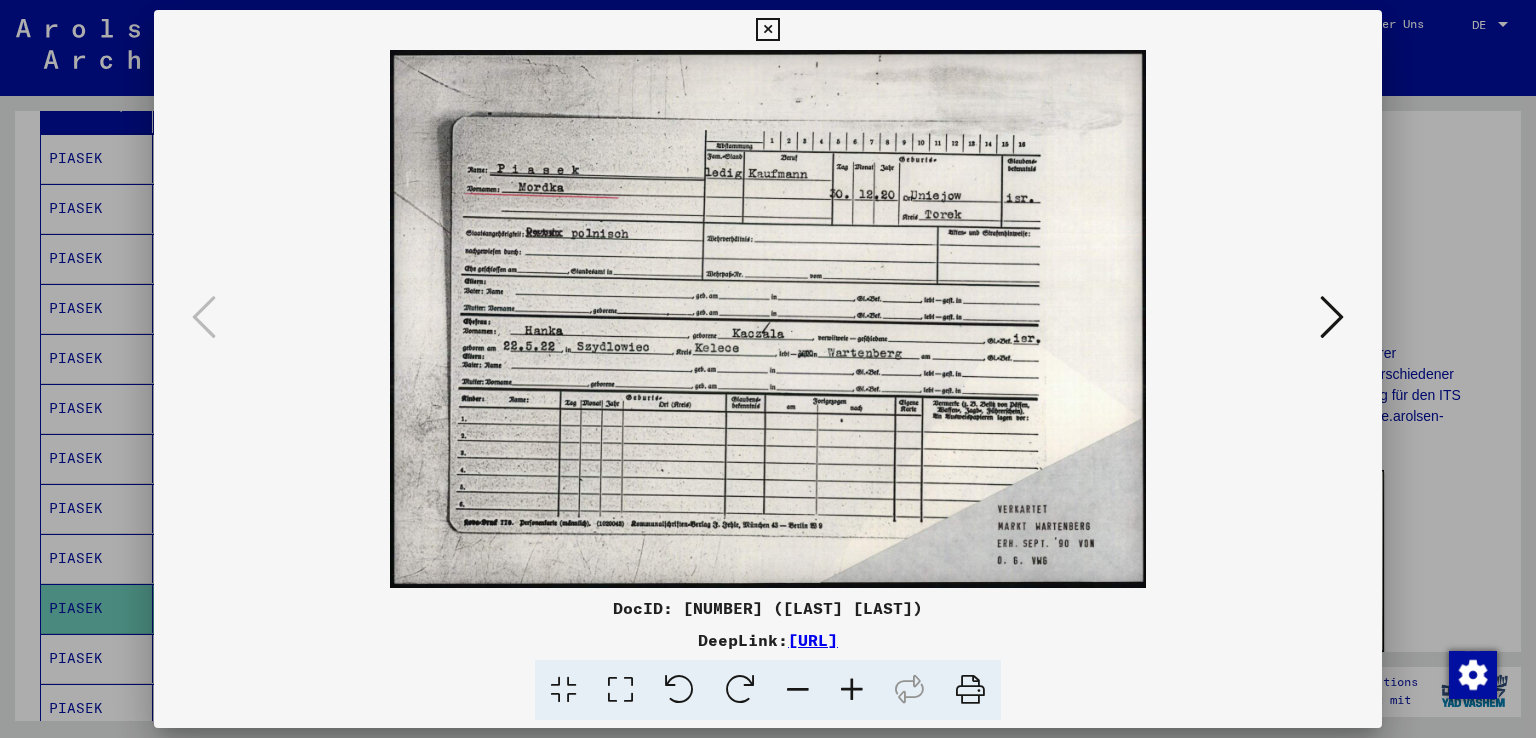 click at bounding box center (768, 369) 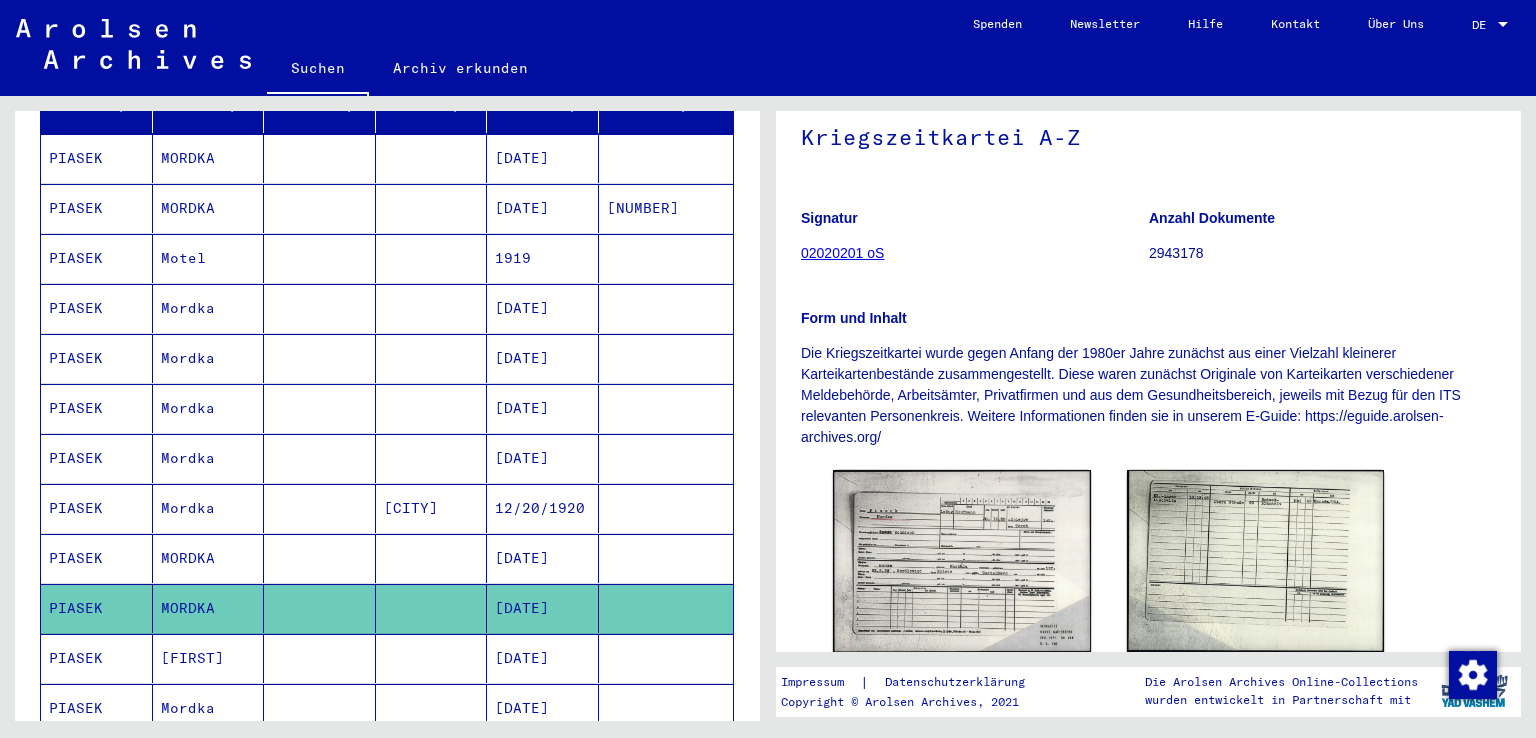 scroll, scrollTop: 0, scrollLeft: 0, axis: both 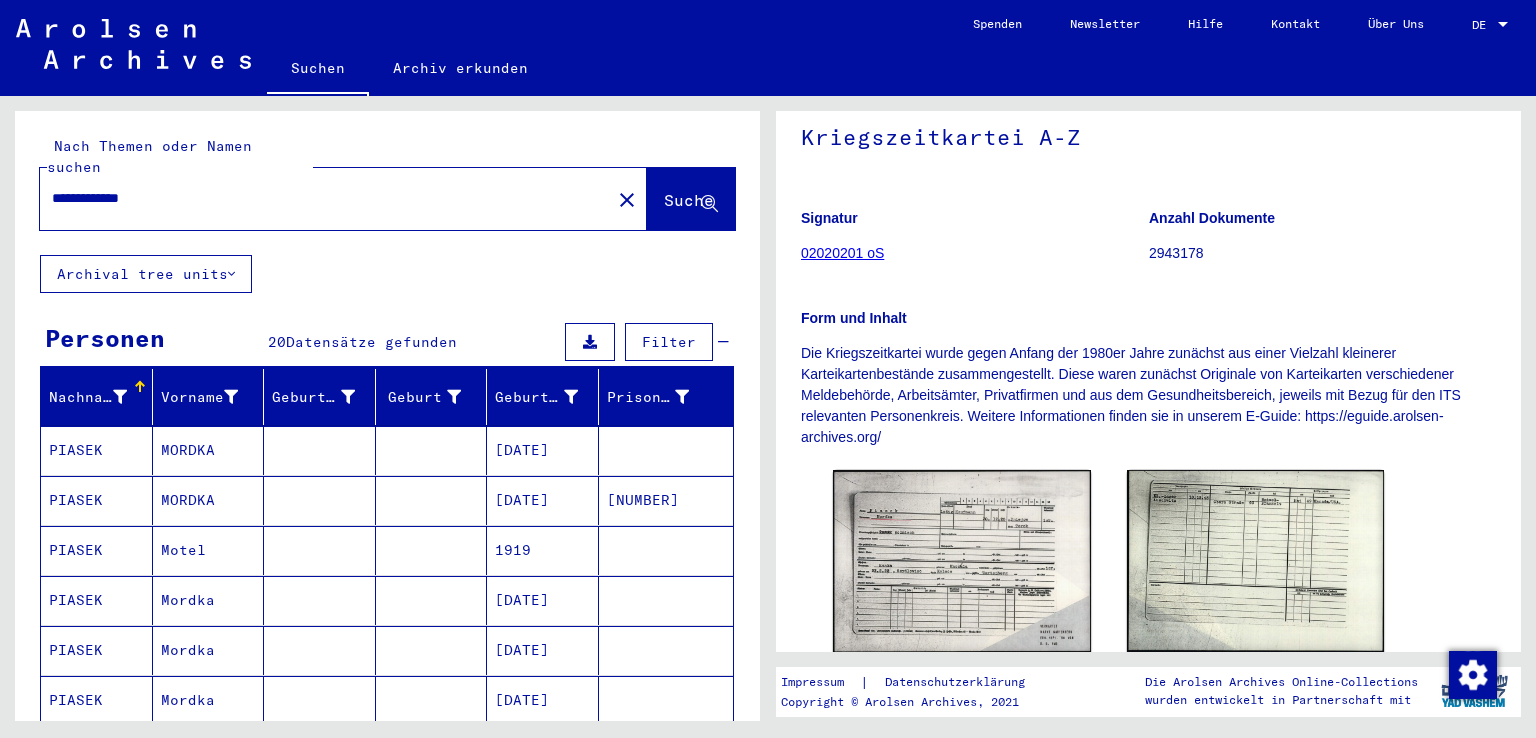 click on "**********" 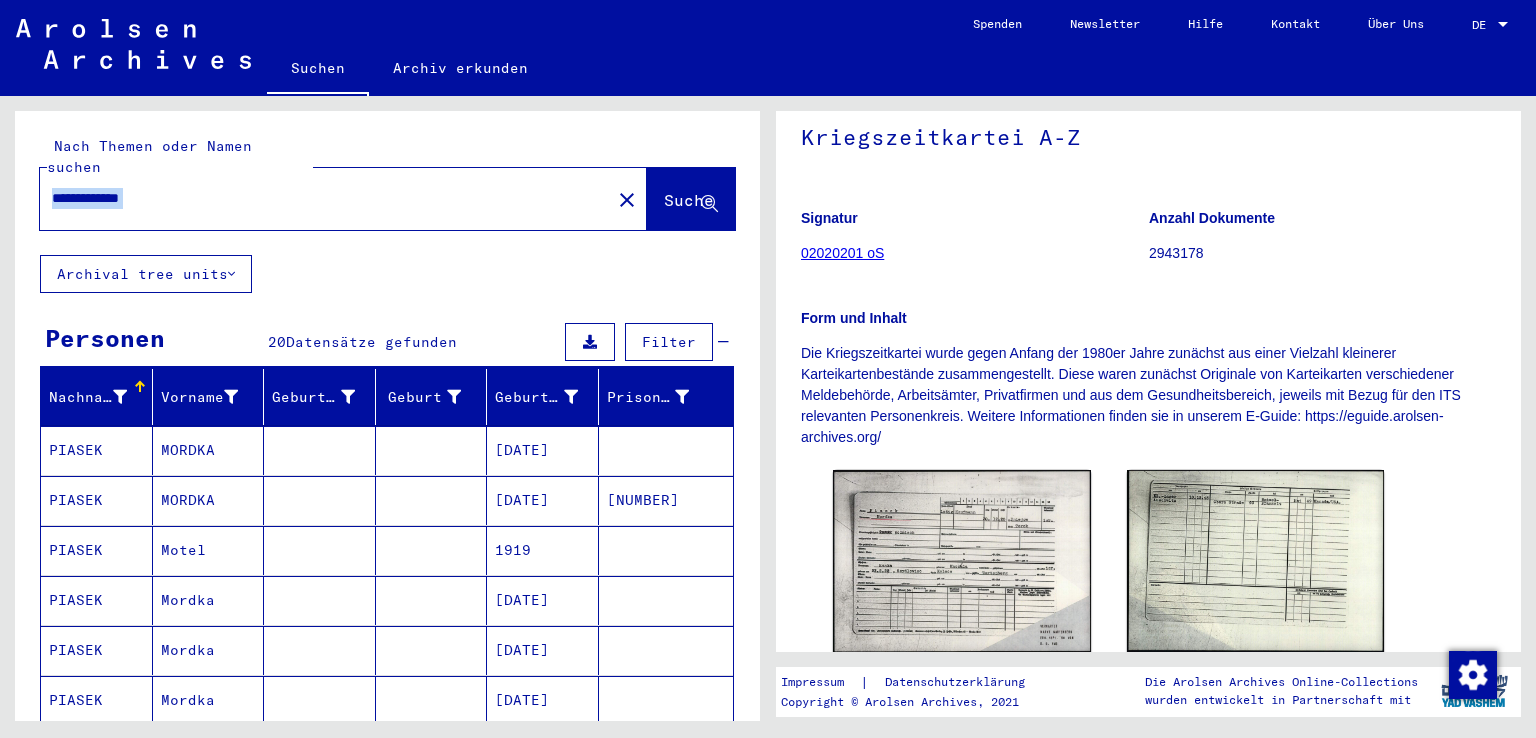 click on "**********" 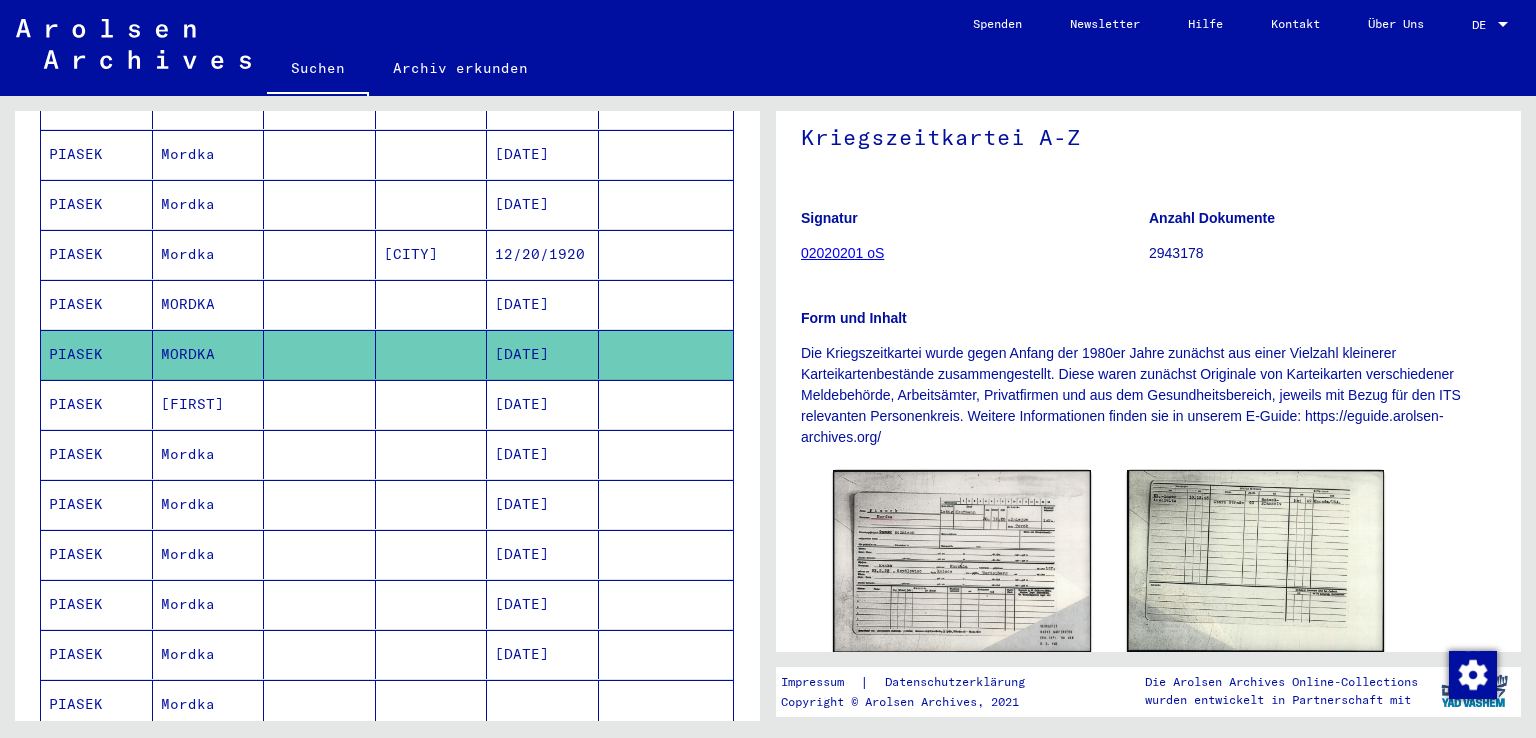 scroll, scrollTop: 0, scrollLeft: 0, axis: both 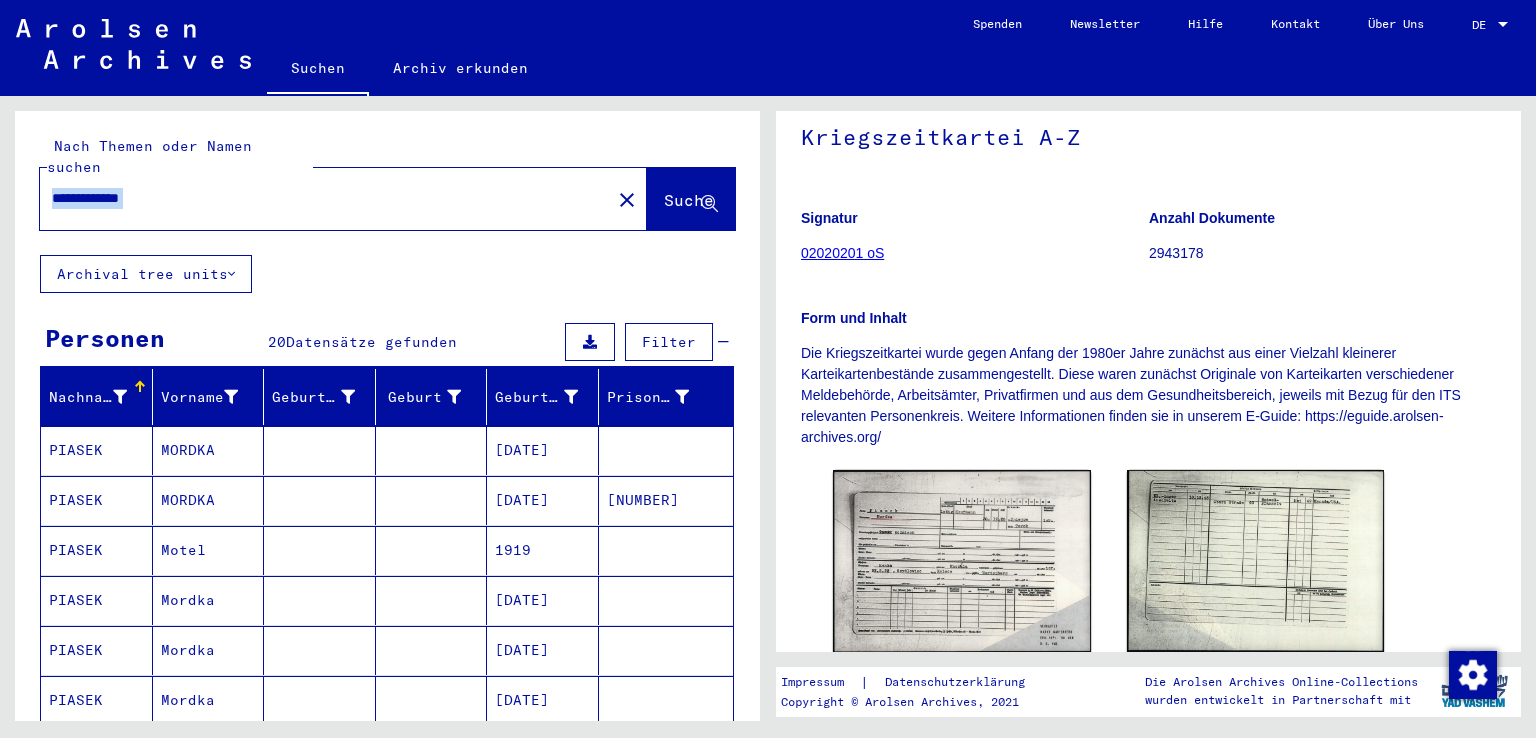 click on "**********" 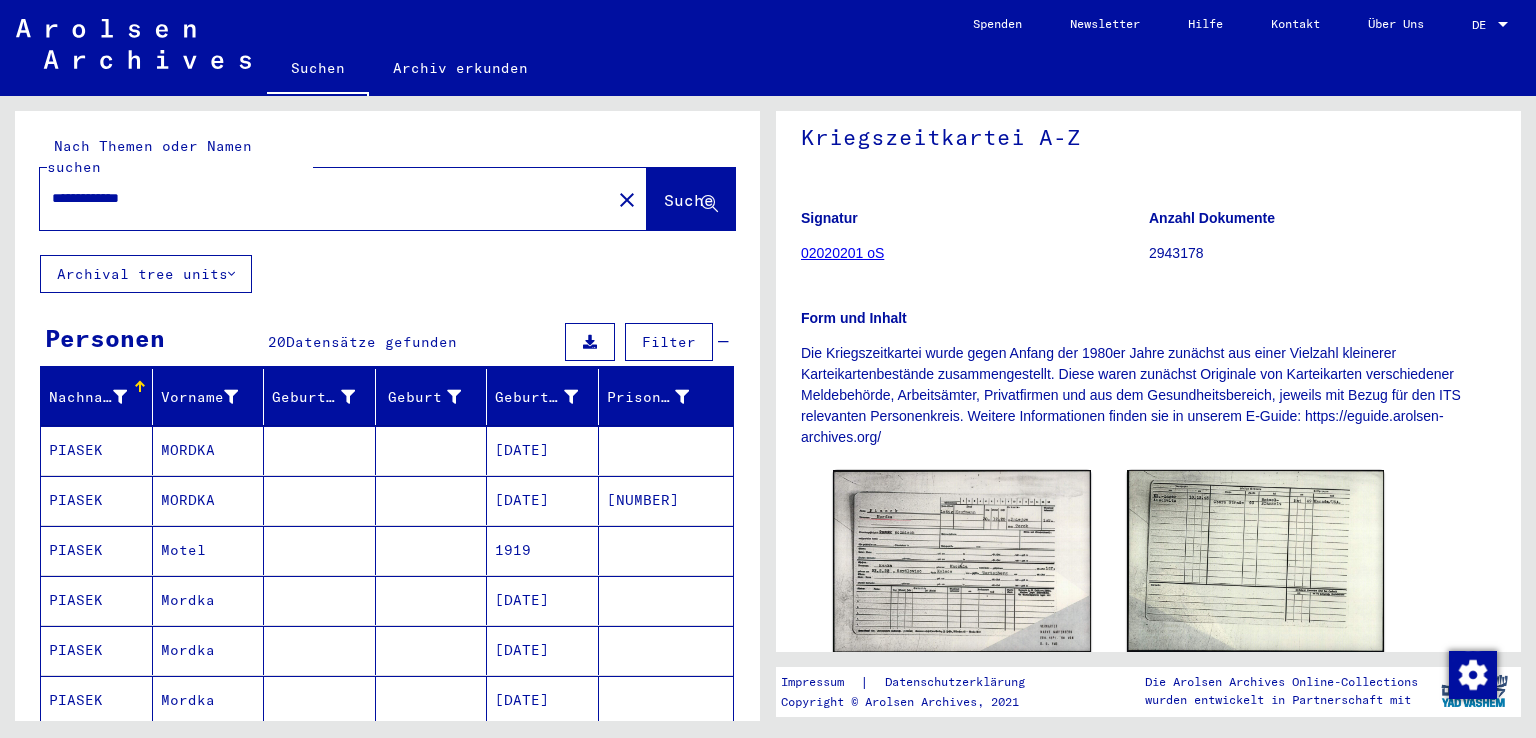 click on "**********" at bounding box center [325, 198] 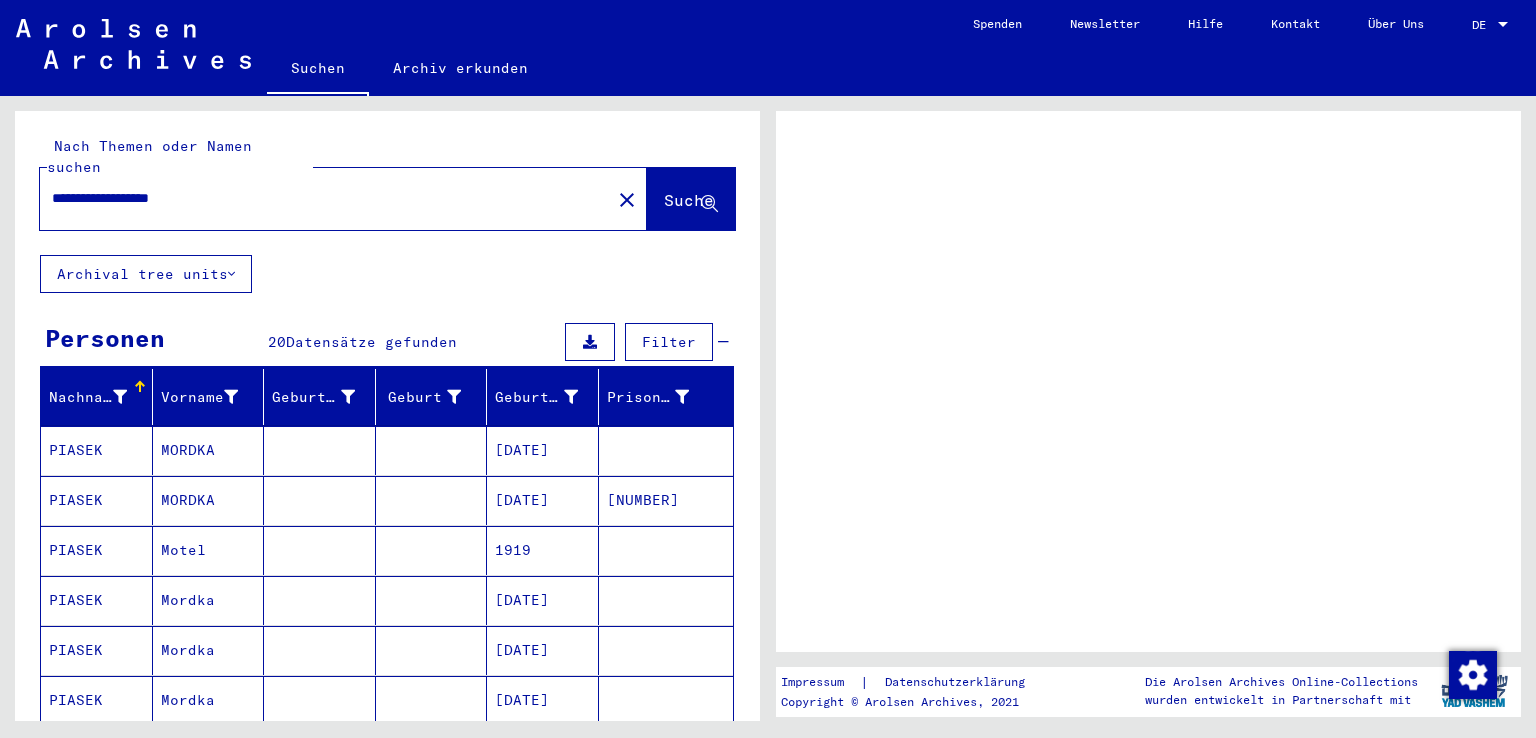 scroll, scrollTop: 0, scrollLeft: 0, axis: both 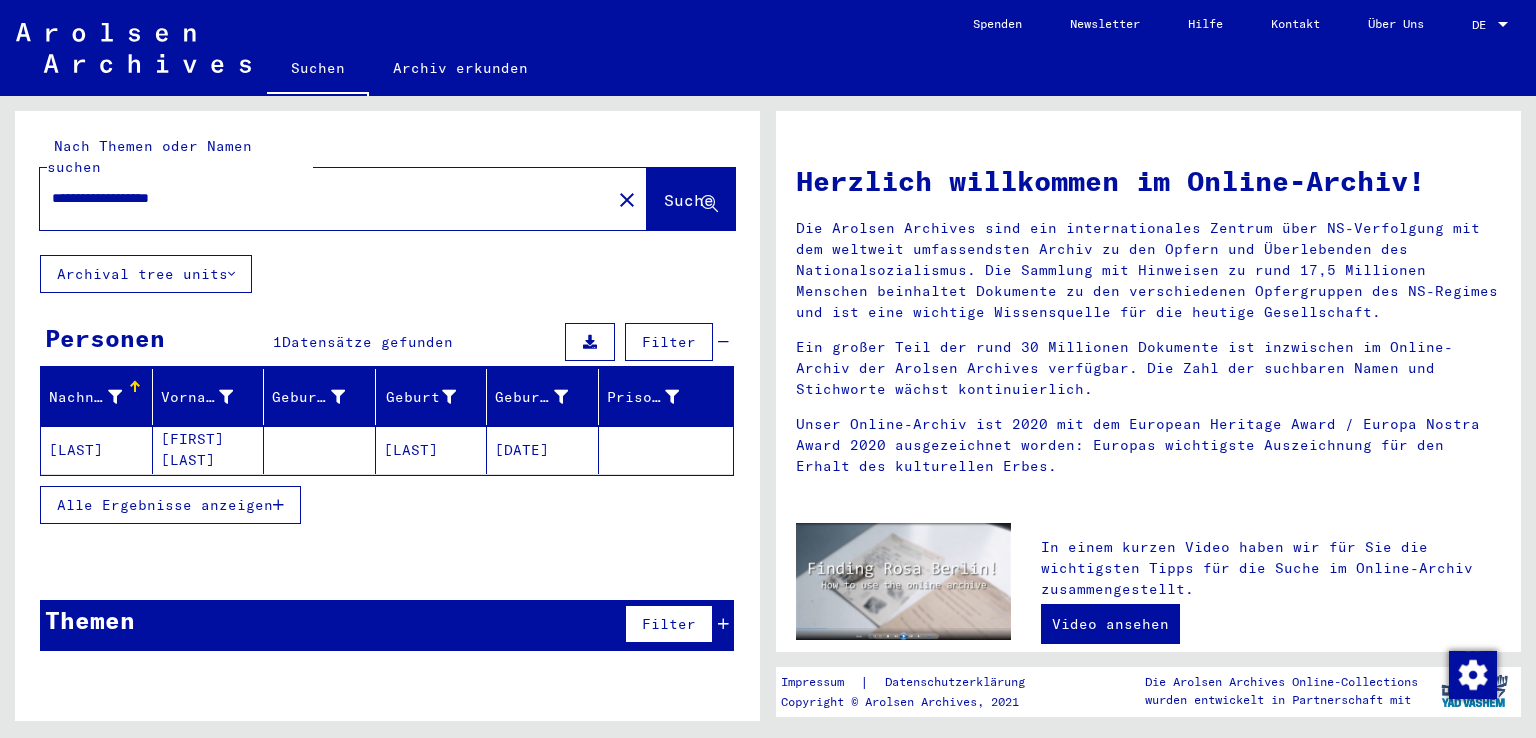 click 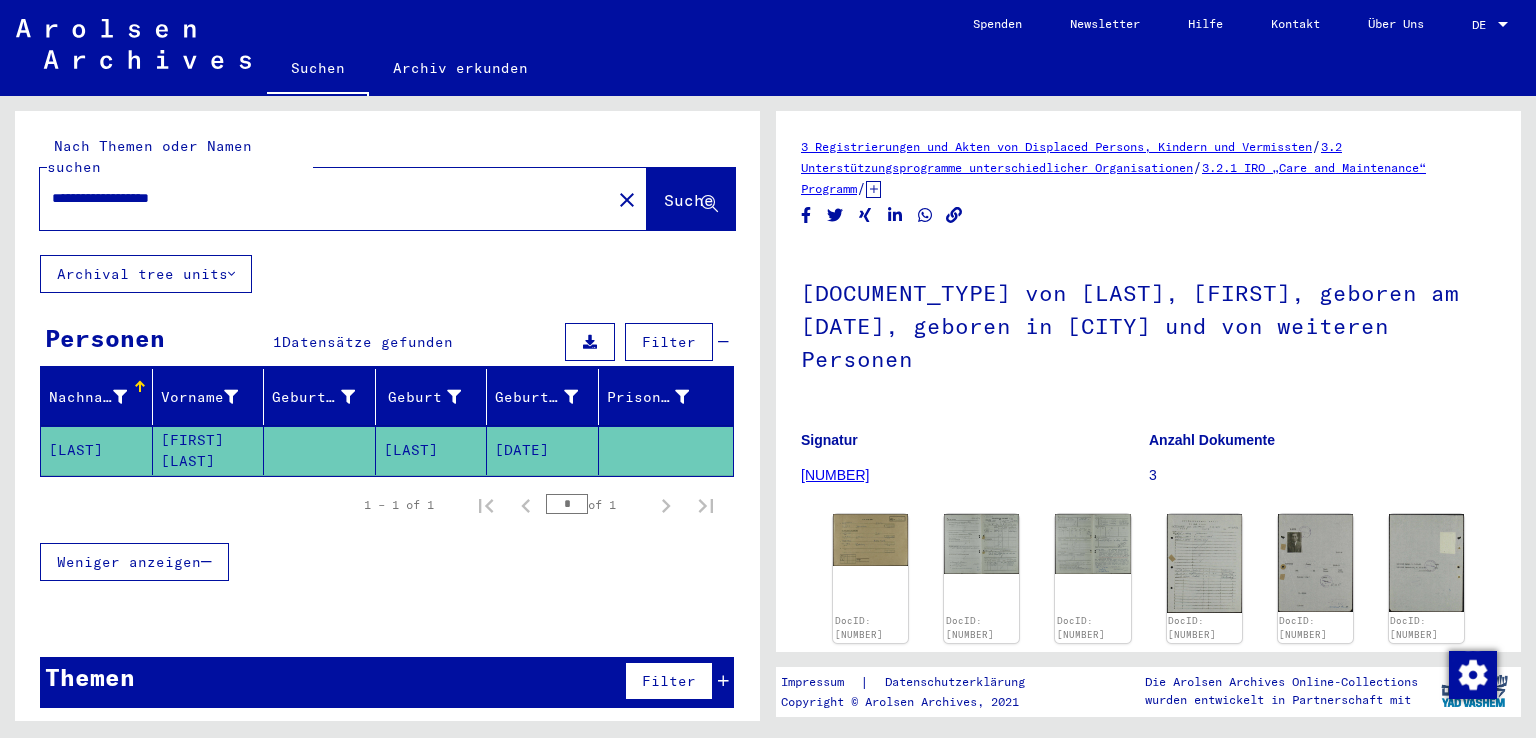 scroll, scrollTop: 0, scrollLeft: 0, axis: both 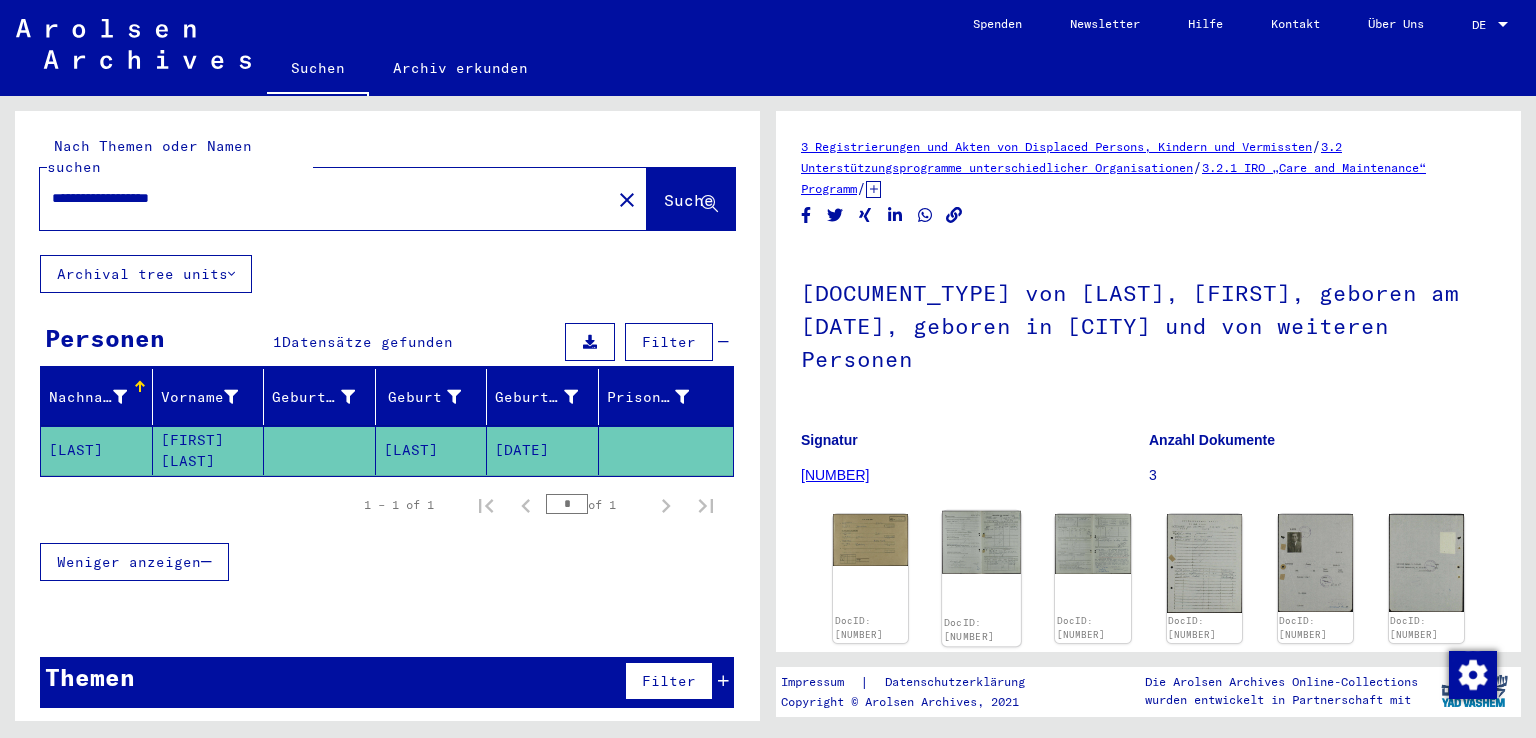 click 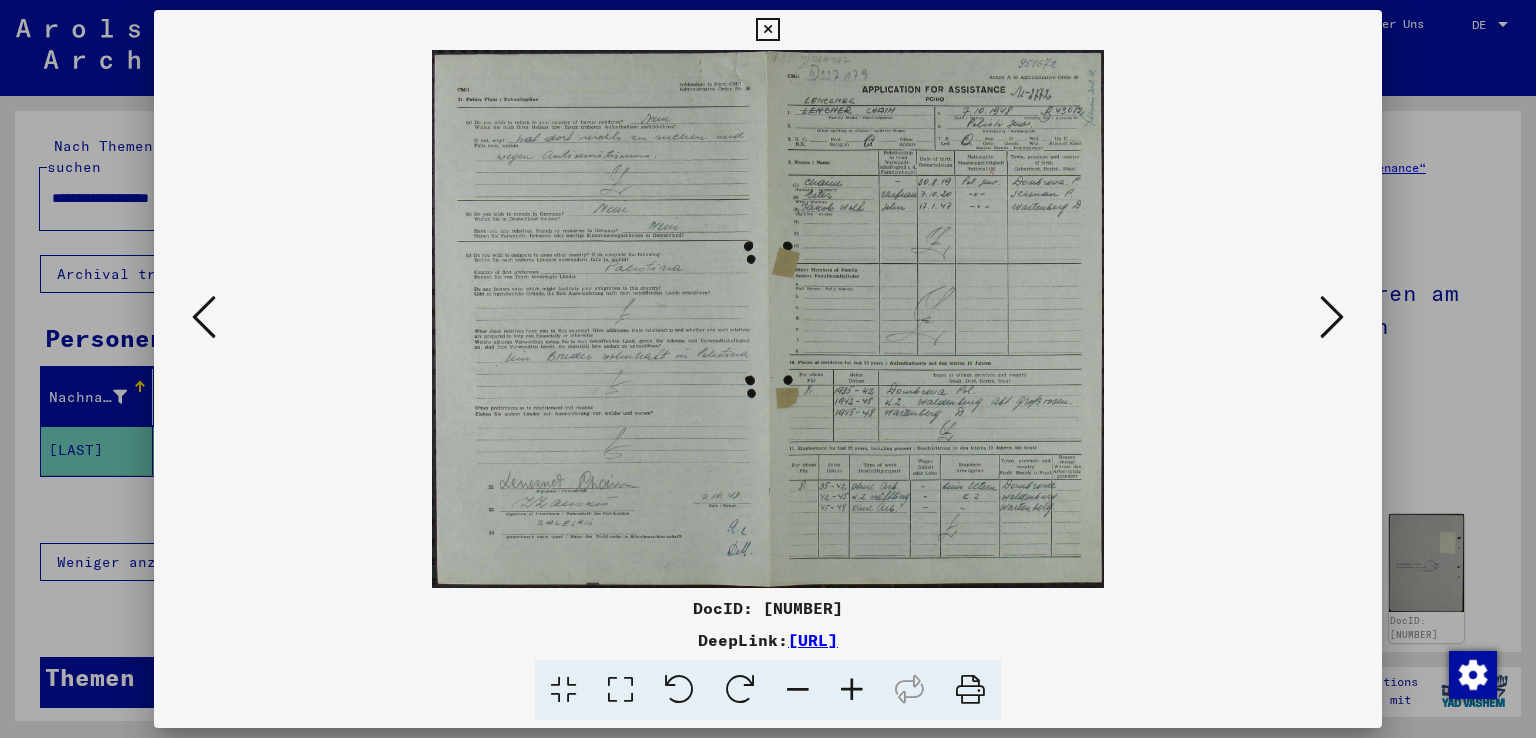 drag, startPoint x: 1145, startPoint y: 642, endPoint x: 517, endPoint y: 637, distance: 628.0199 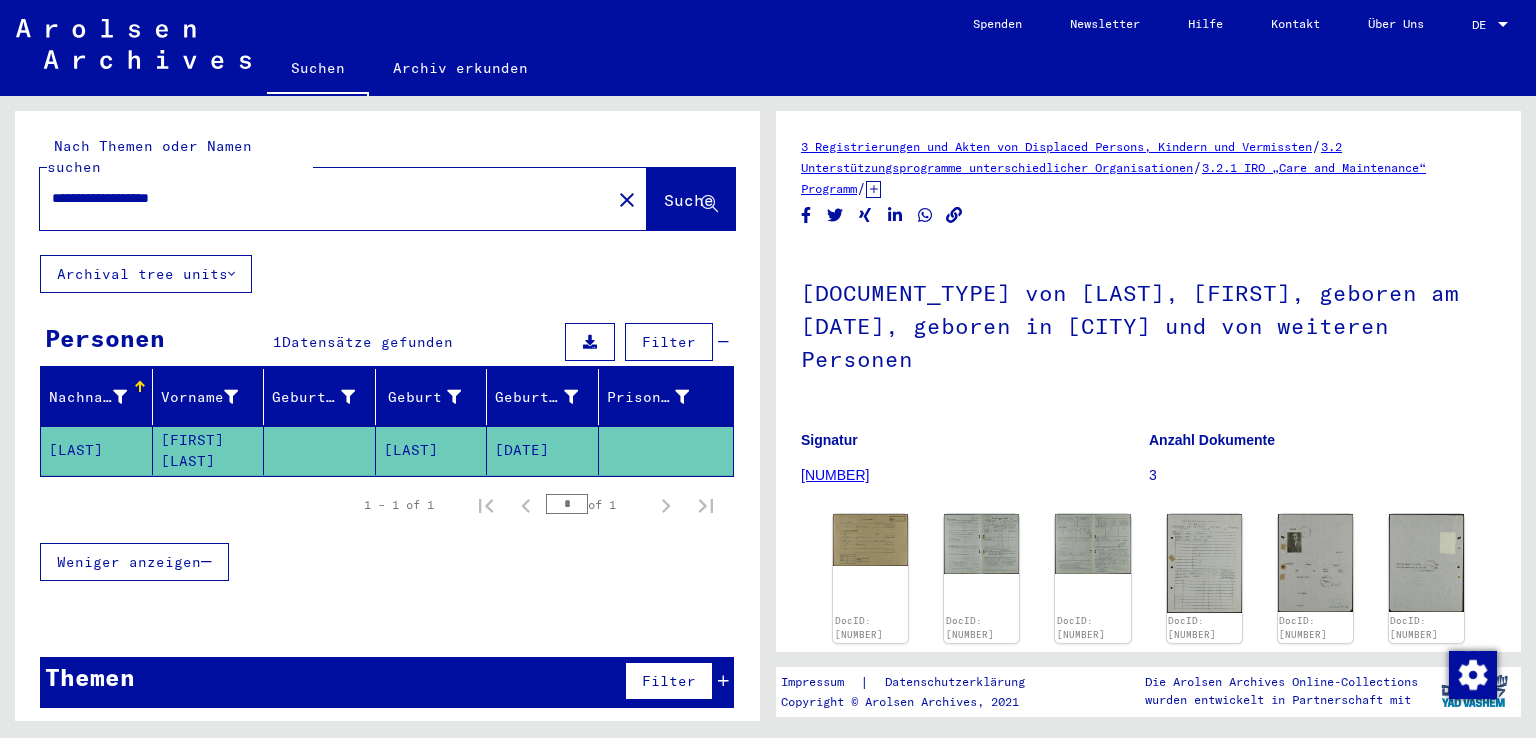 click on "**********" 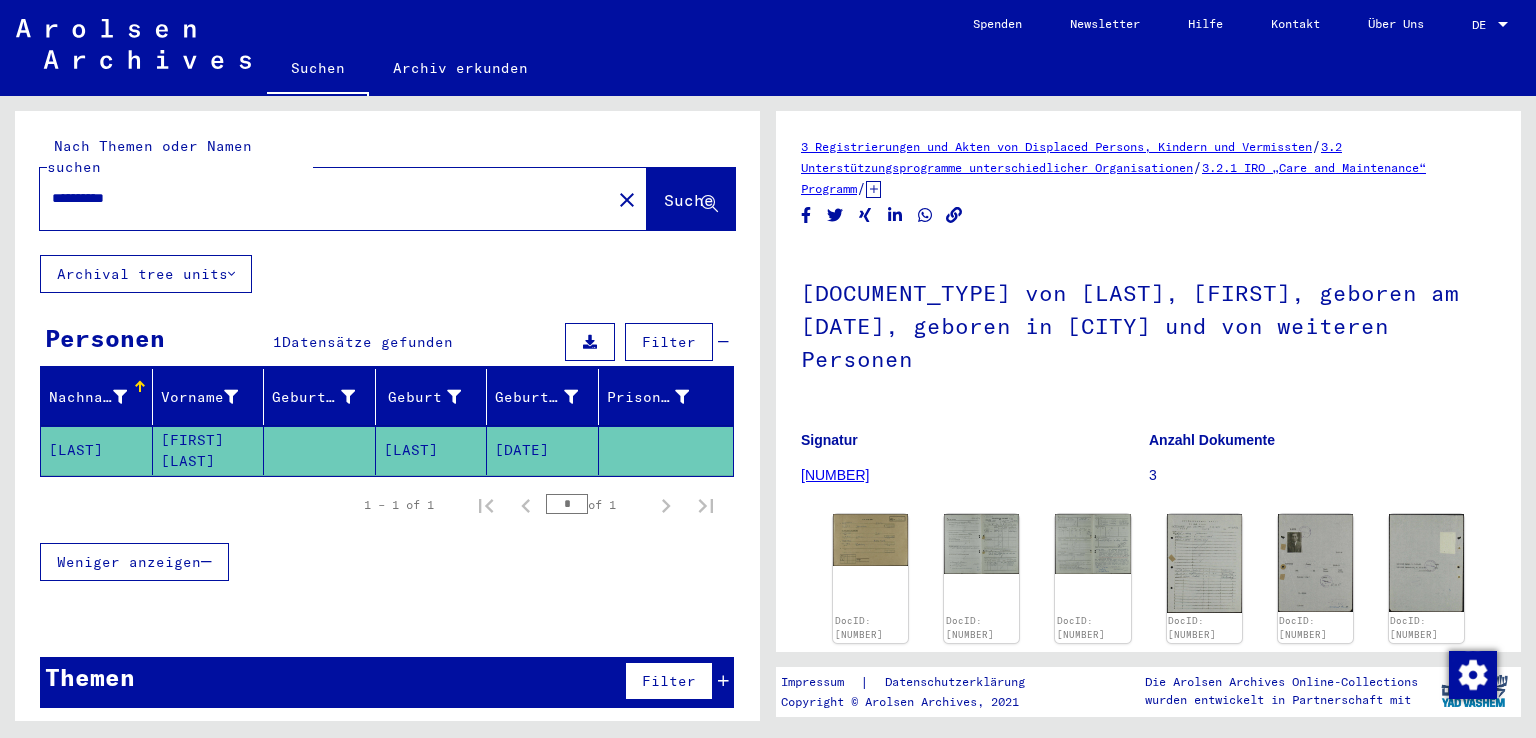 type on "**********" 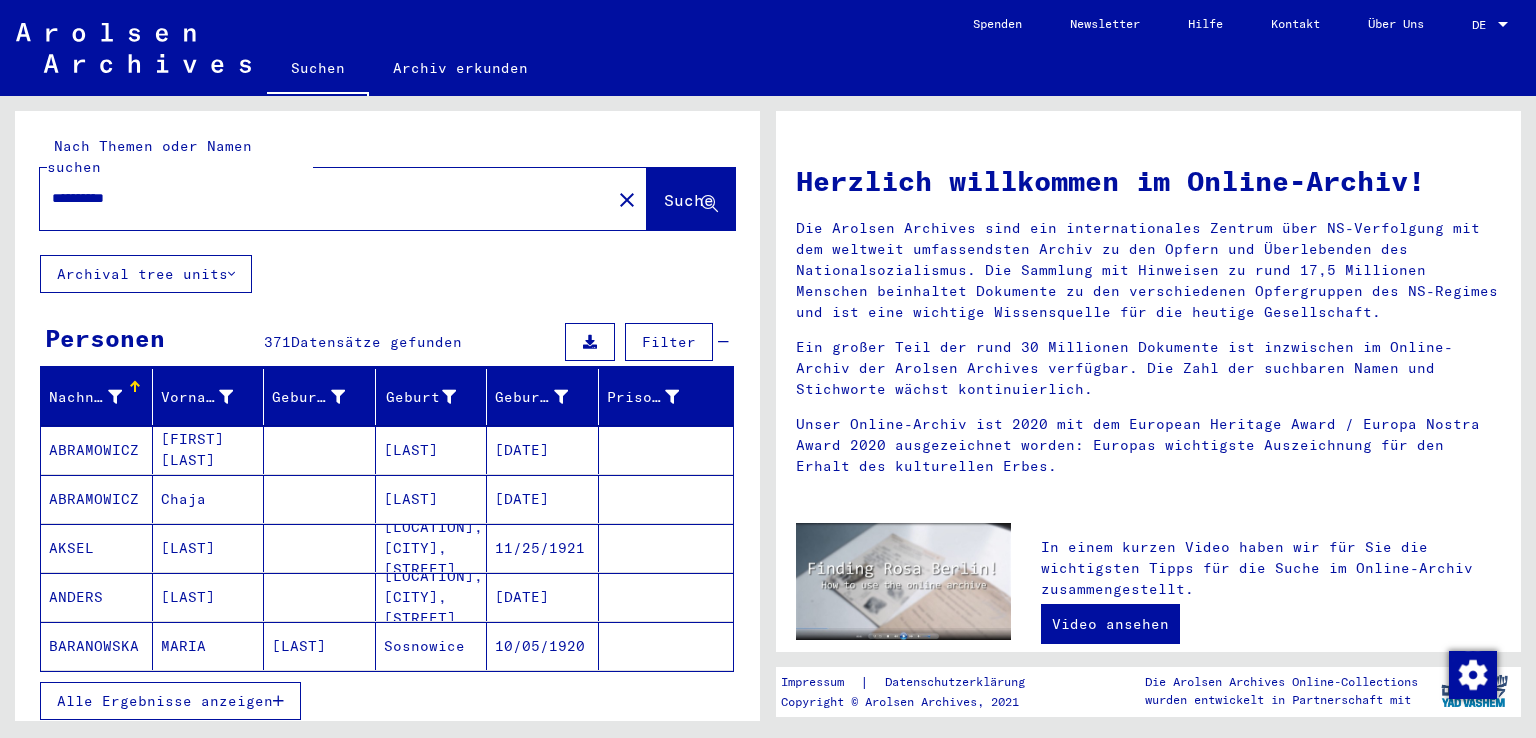 click on "Alle Ergebnisse anzeigen" at bounding box center (165, 701) 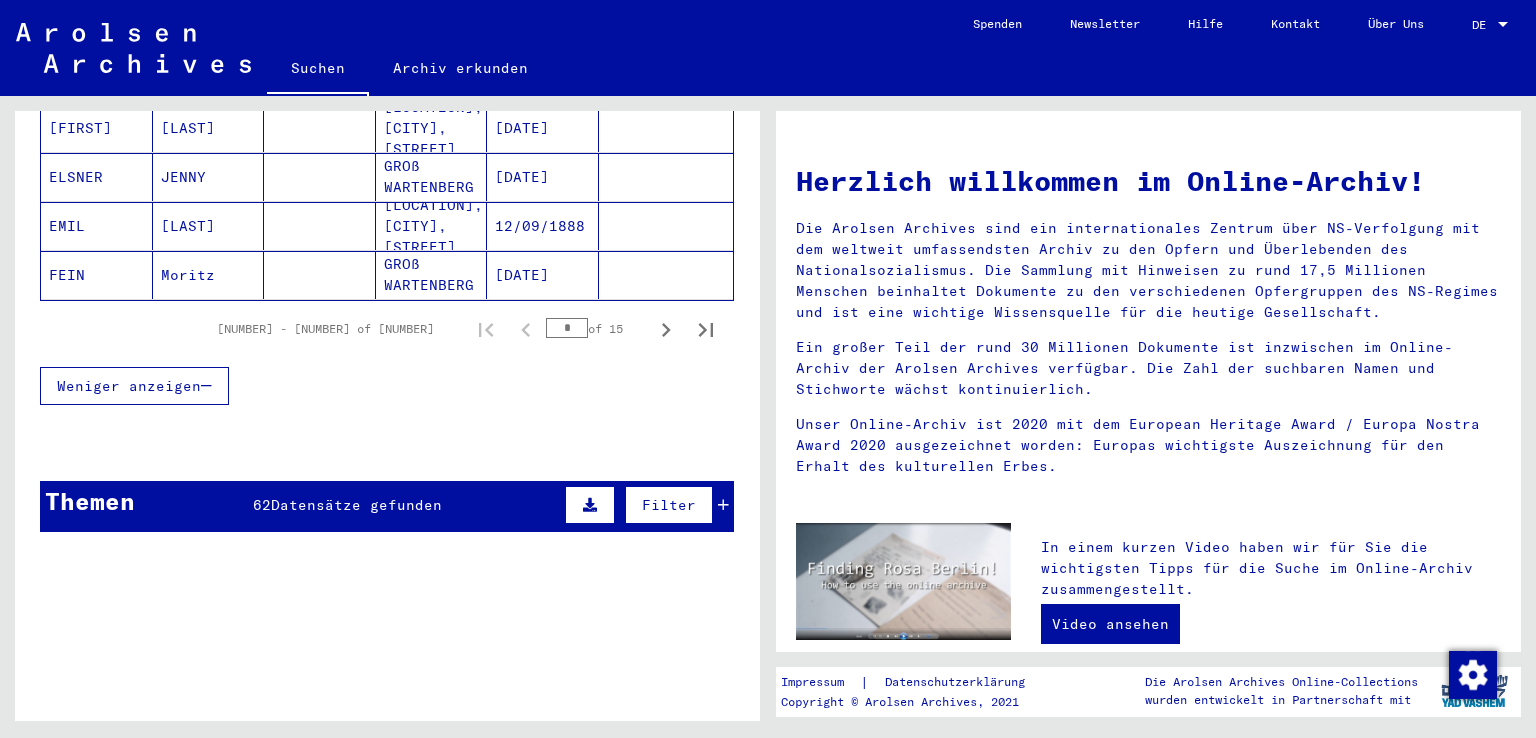 scroll, scrollTop: 1372, scrollLeft: 0, axis: vertical 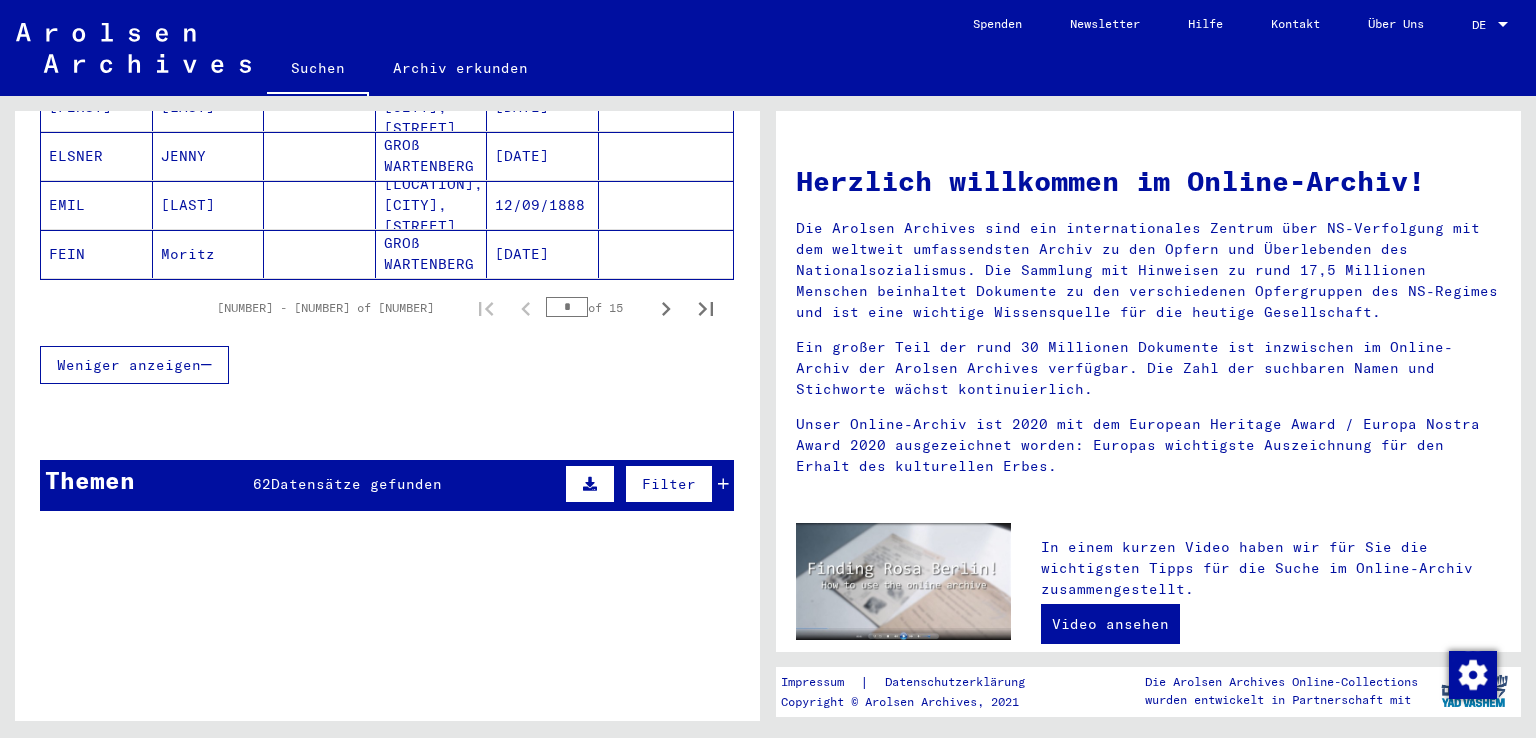 click on "Themen 62  Datensätze gefunden  Filter" at bounding box center [387, 485] 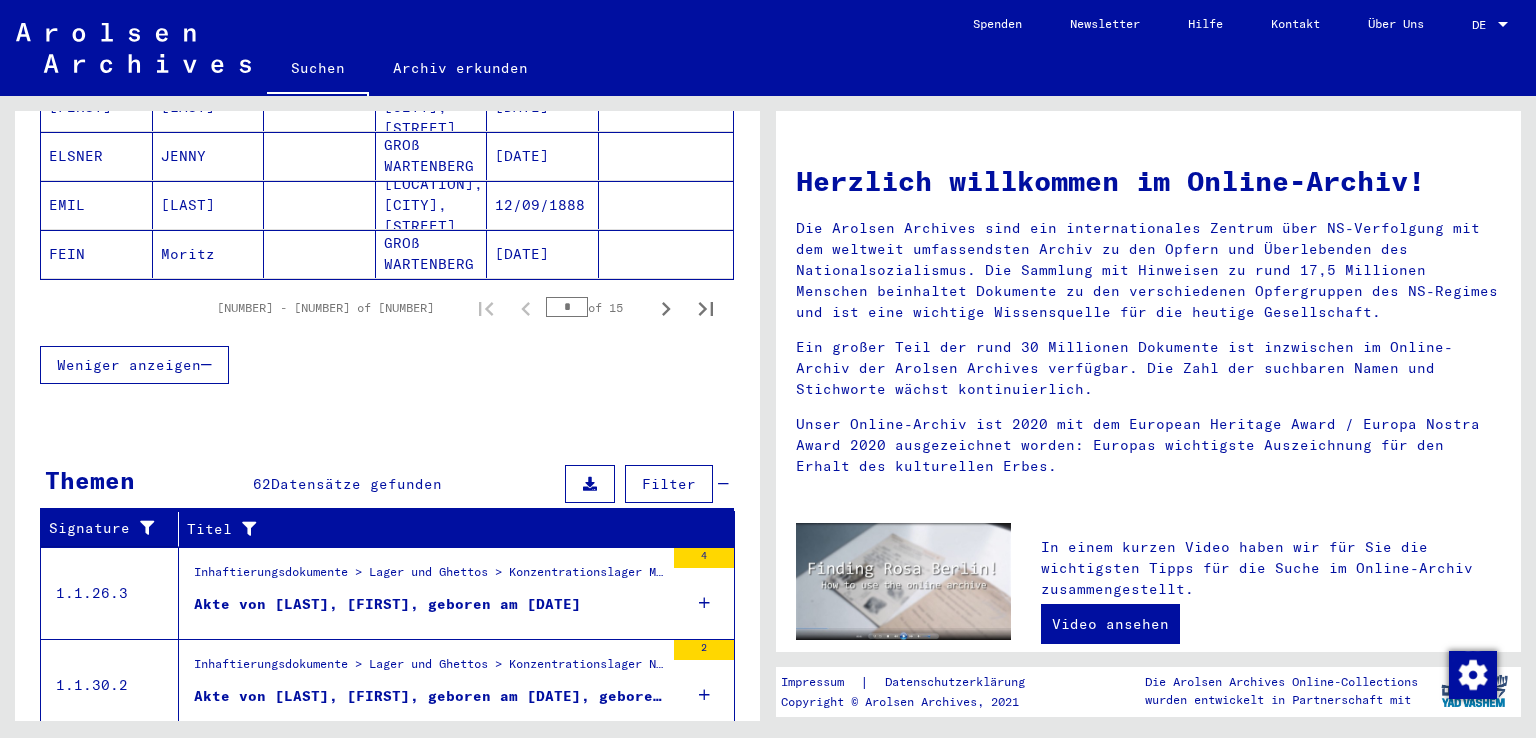 click on "Akte von [LAST], [FIRST], geboren am [DATE]" at bounding box center [387, 604] 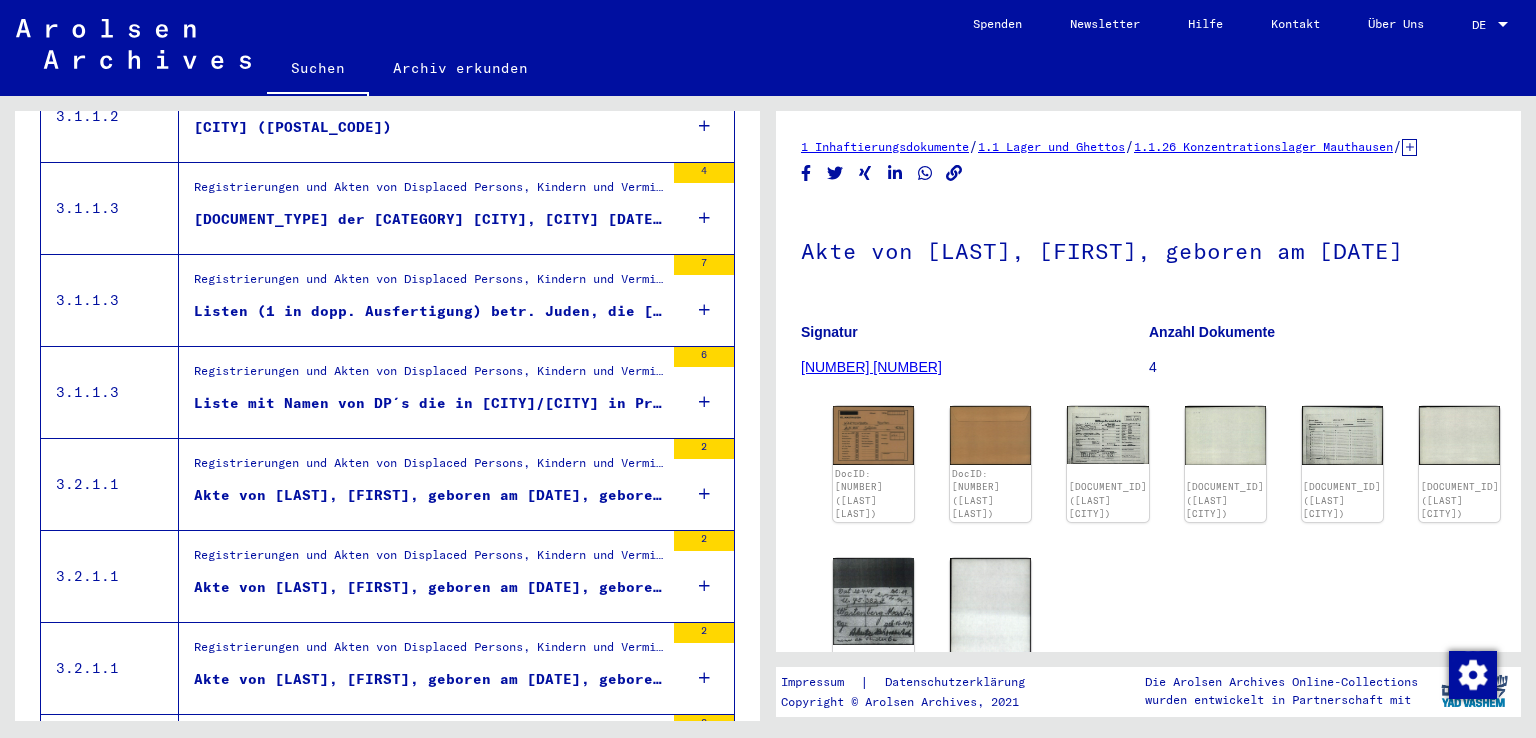 click on "Liste mit Namen von DP´s die in [CITY]/[CITY] in Privatwohnungen untergebracht waren." at bounding box center [429, 403] 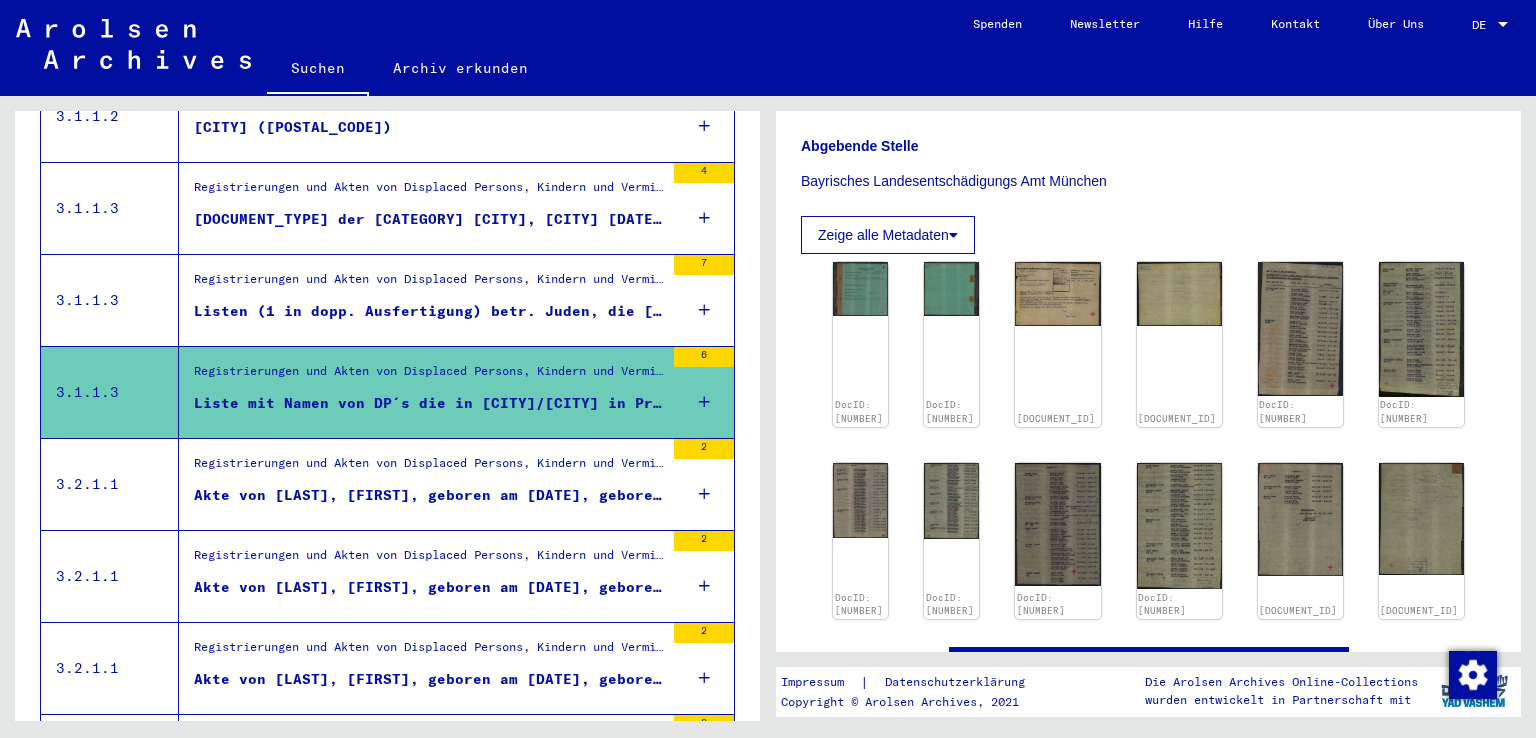scroll, scrollTop: 449, scrollLeft: 0, axis: vertical 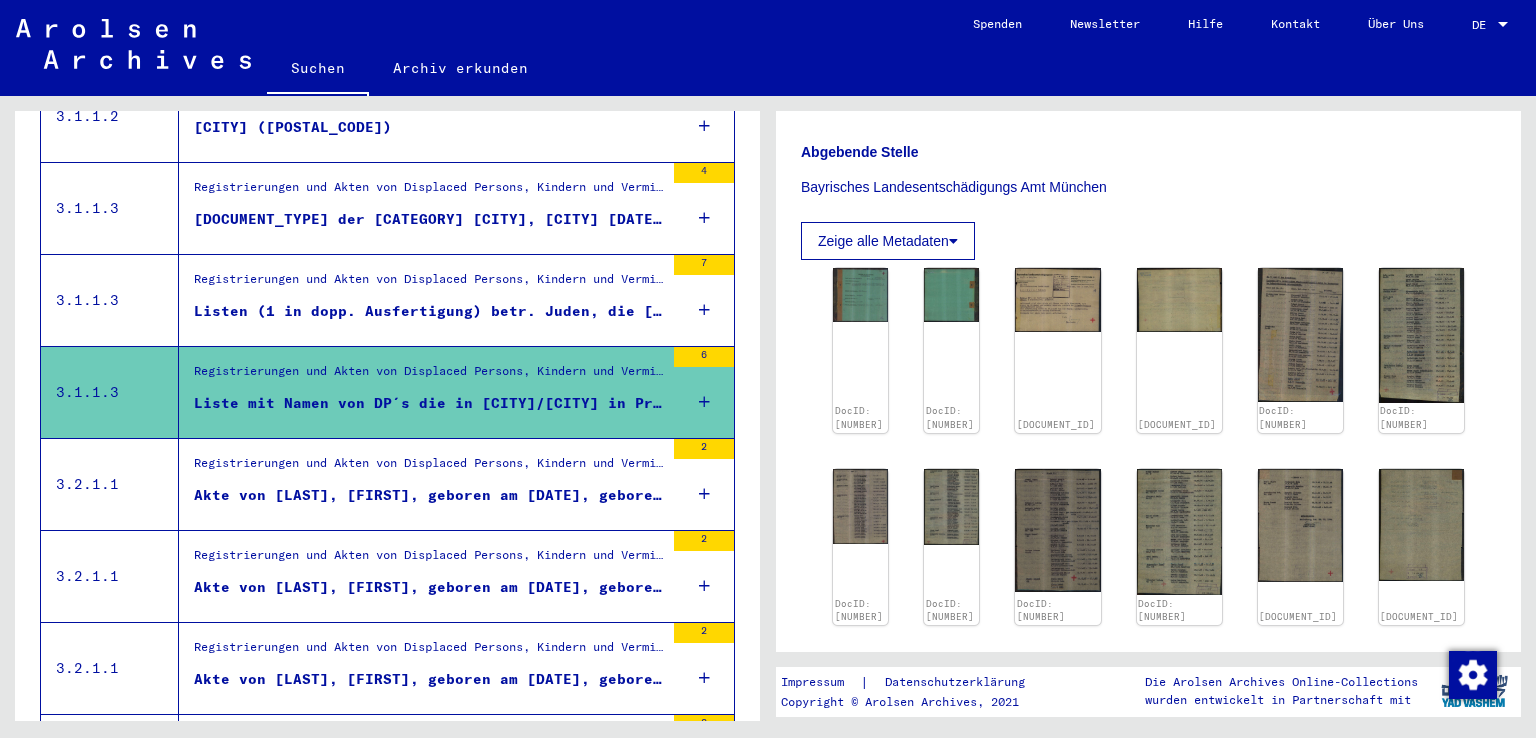 click on "Listen (1 in dopp. Ausfertigung) betr. Juden, die [YEAR] bei der jüdischen Gemeinde [CITY] gemeldet waren. Zwei von ihnen verzogen unbekannt." at bounding box center [429, 311] 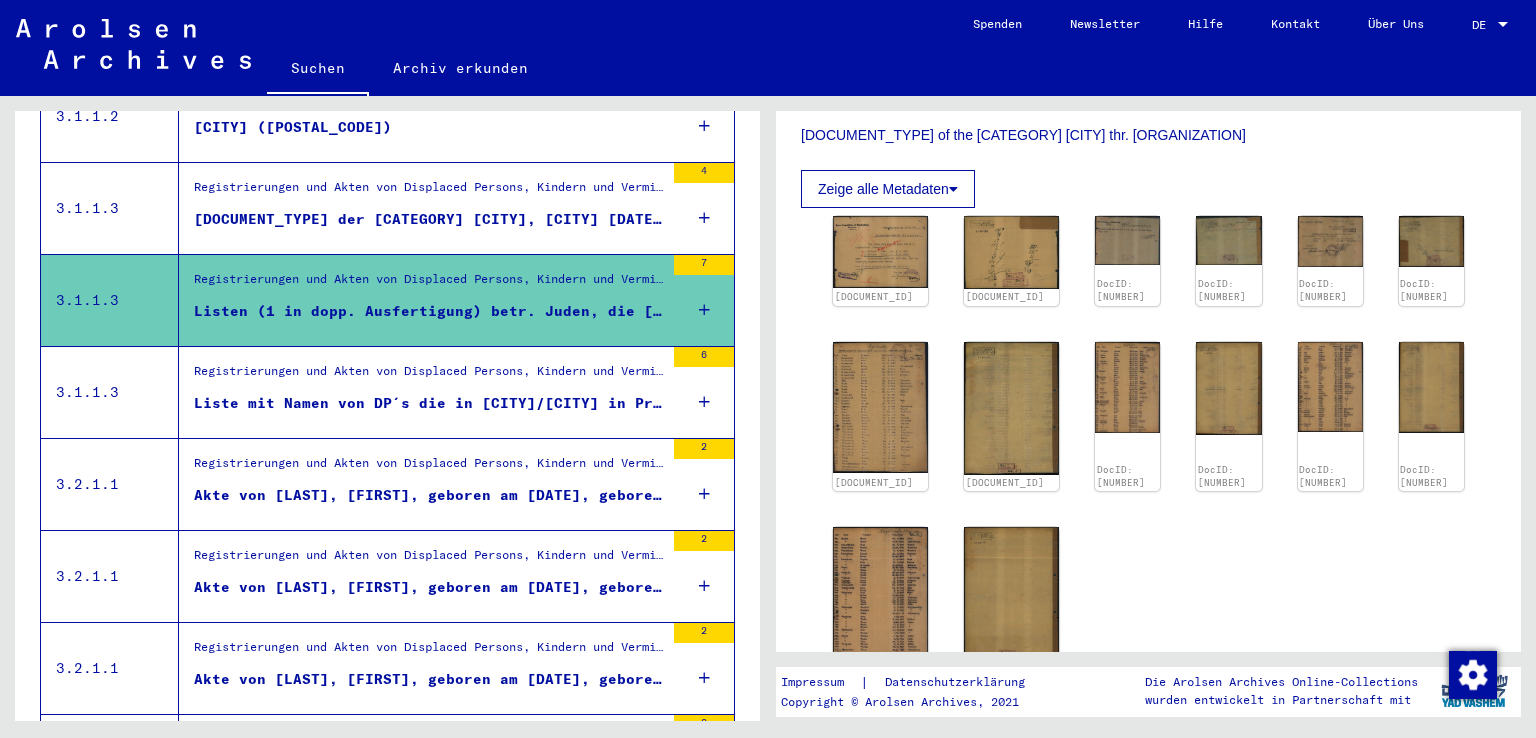 scroll, scrollTop: 557, scrollLeft: 0, axis: vertical 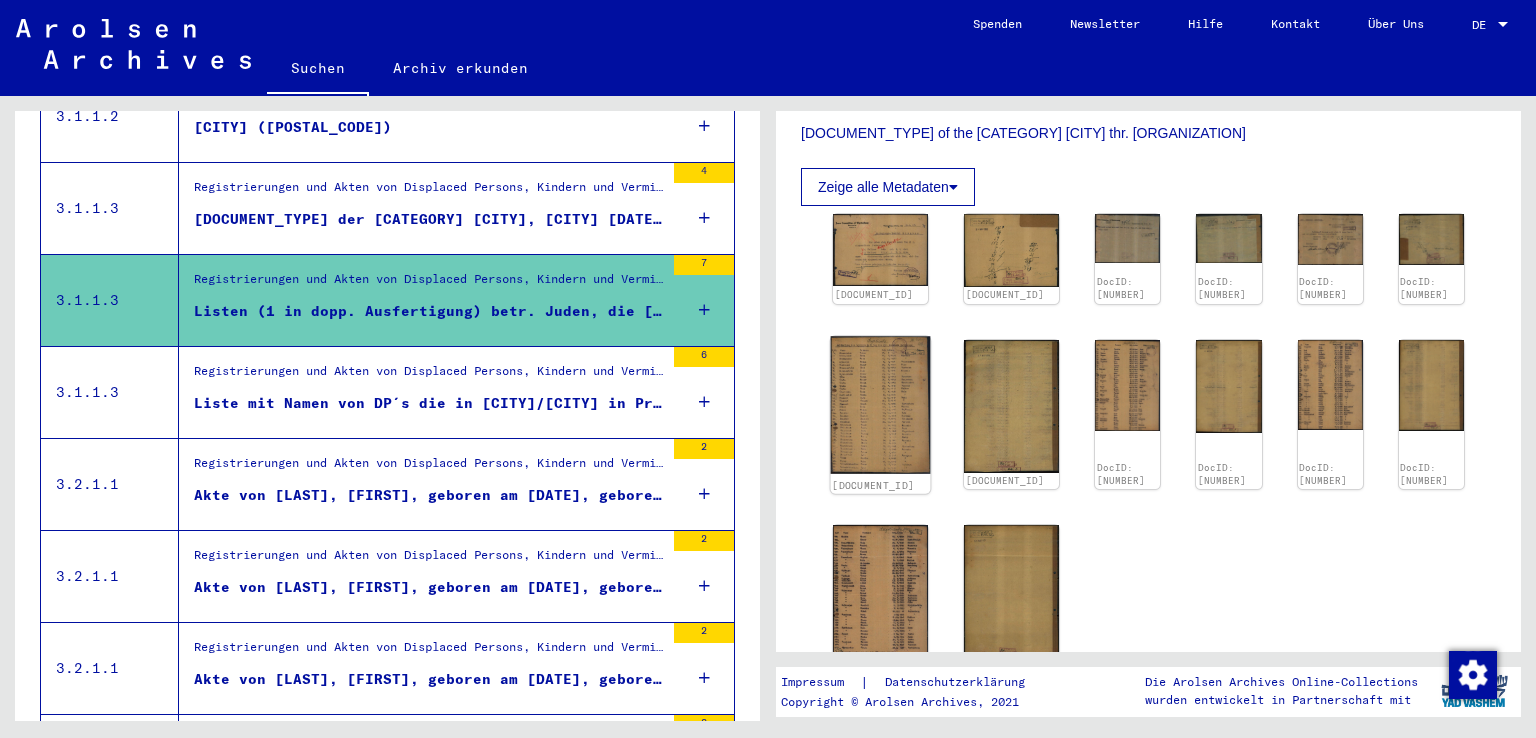 click 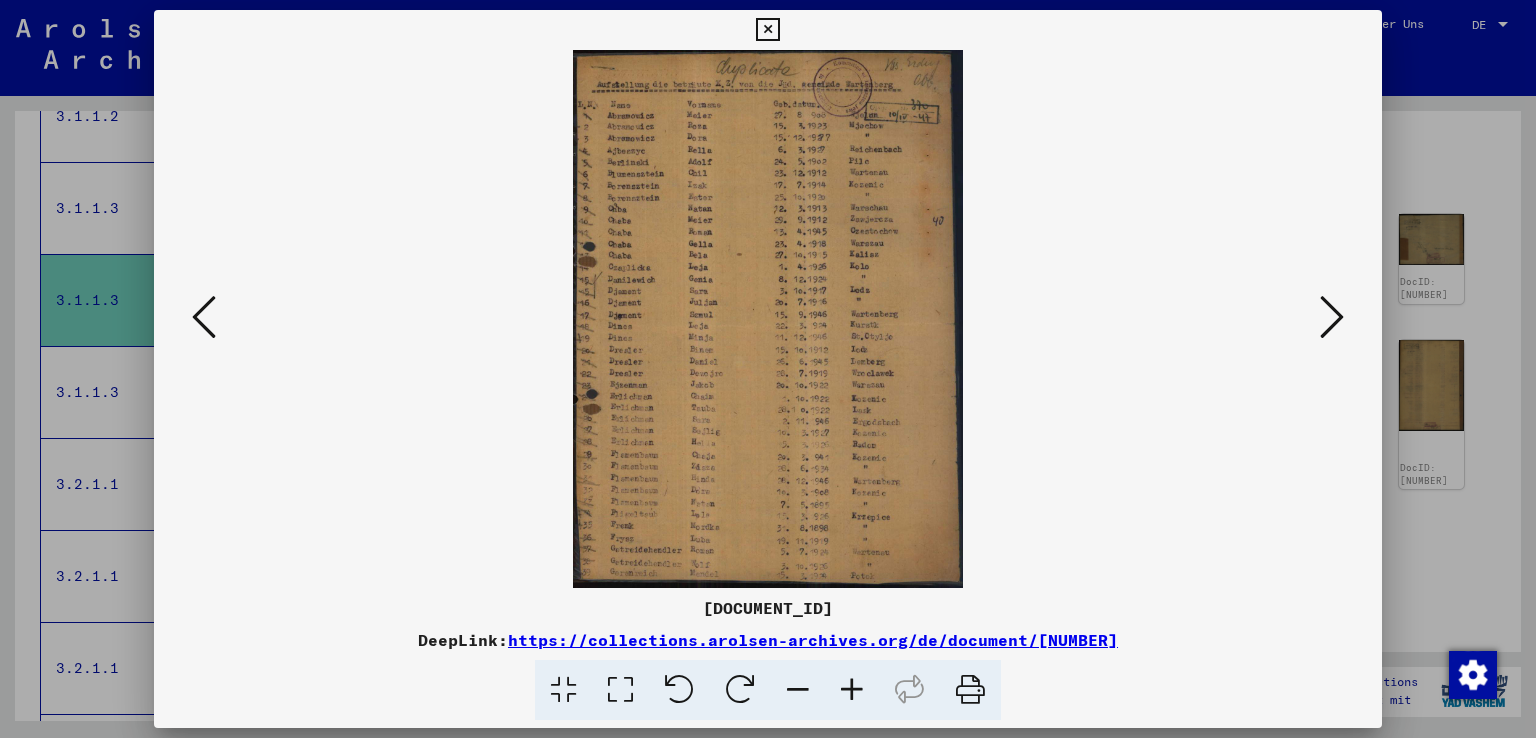type 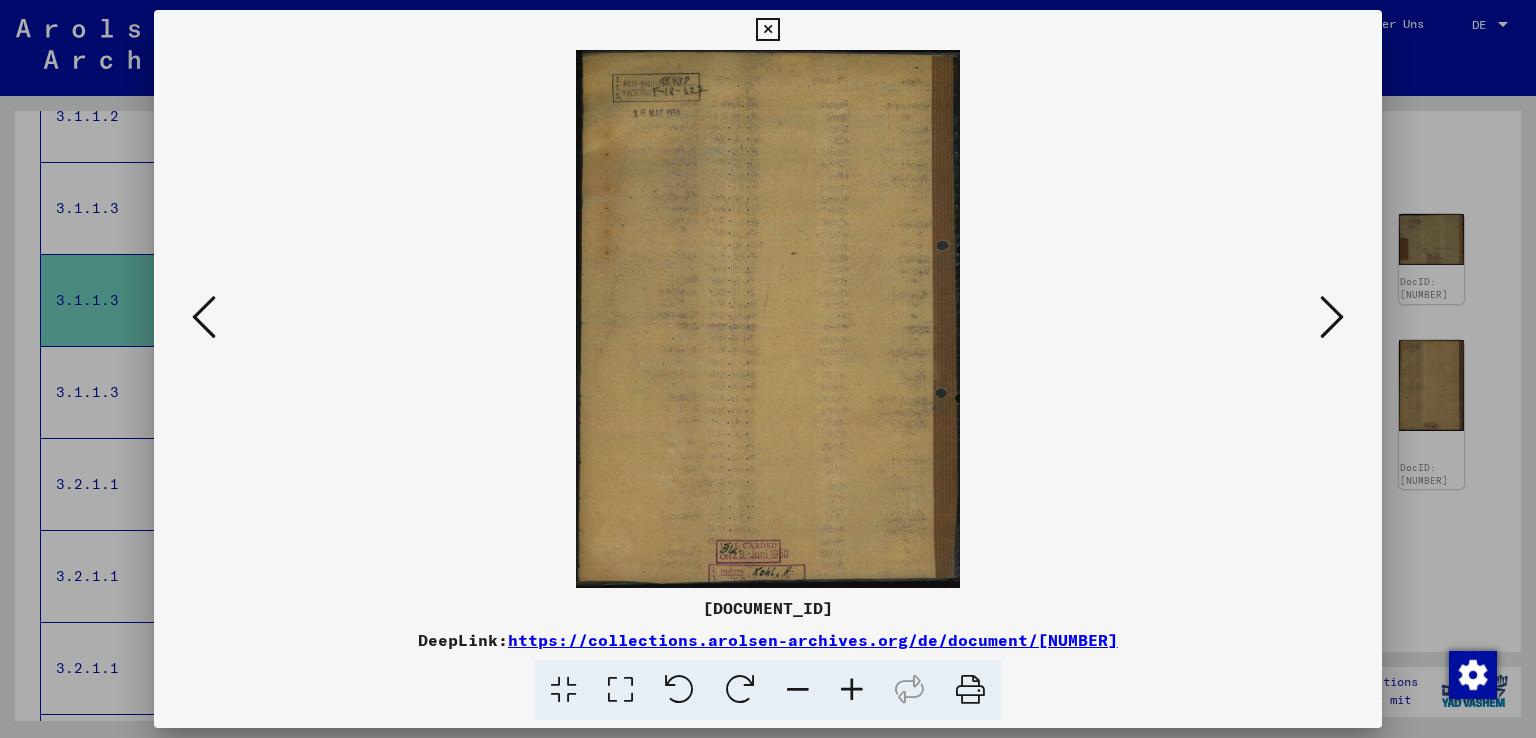 click at bounding box center (204, 317) 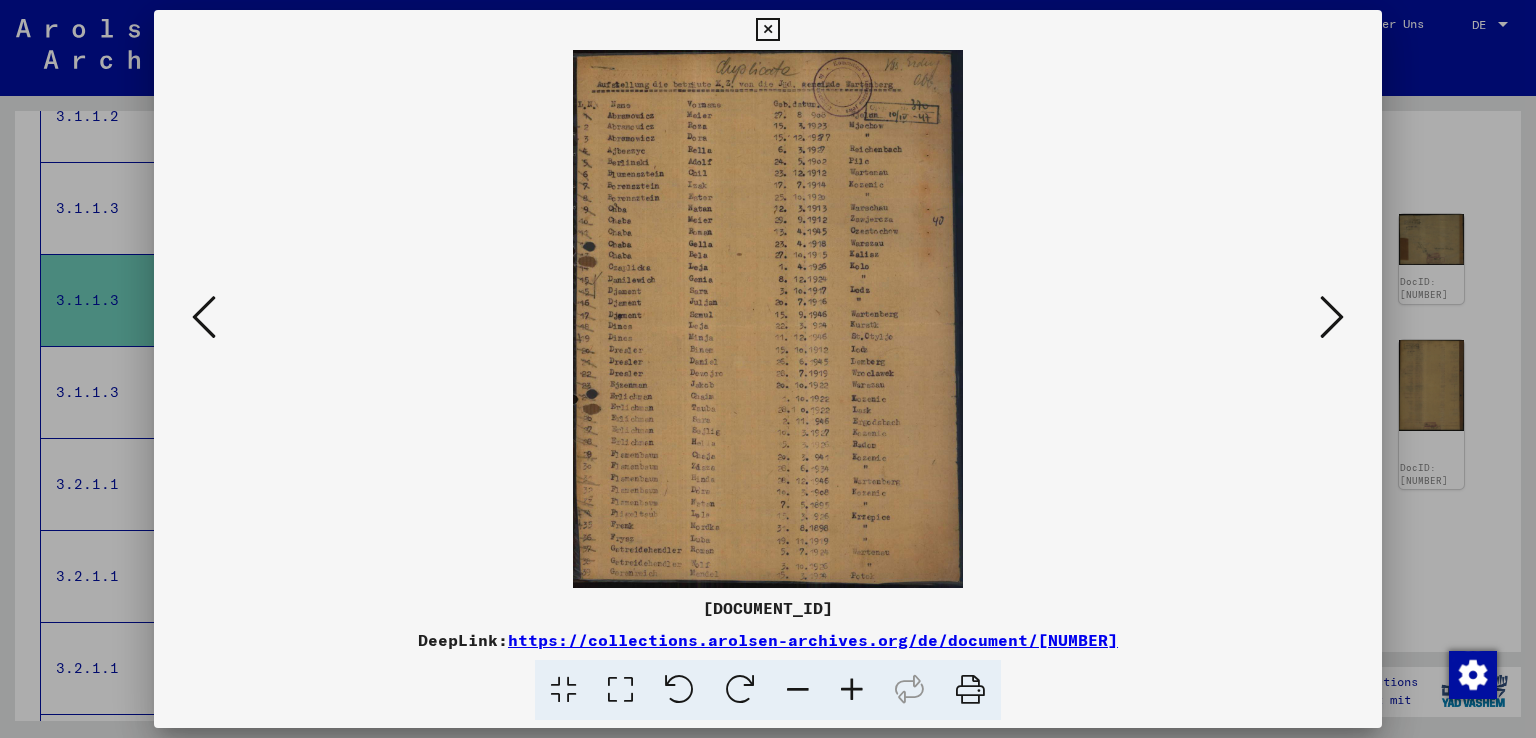 click at bounding box center (767, 30) 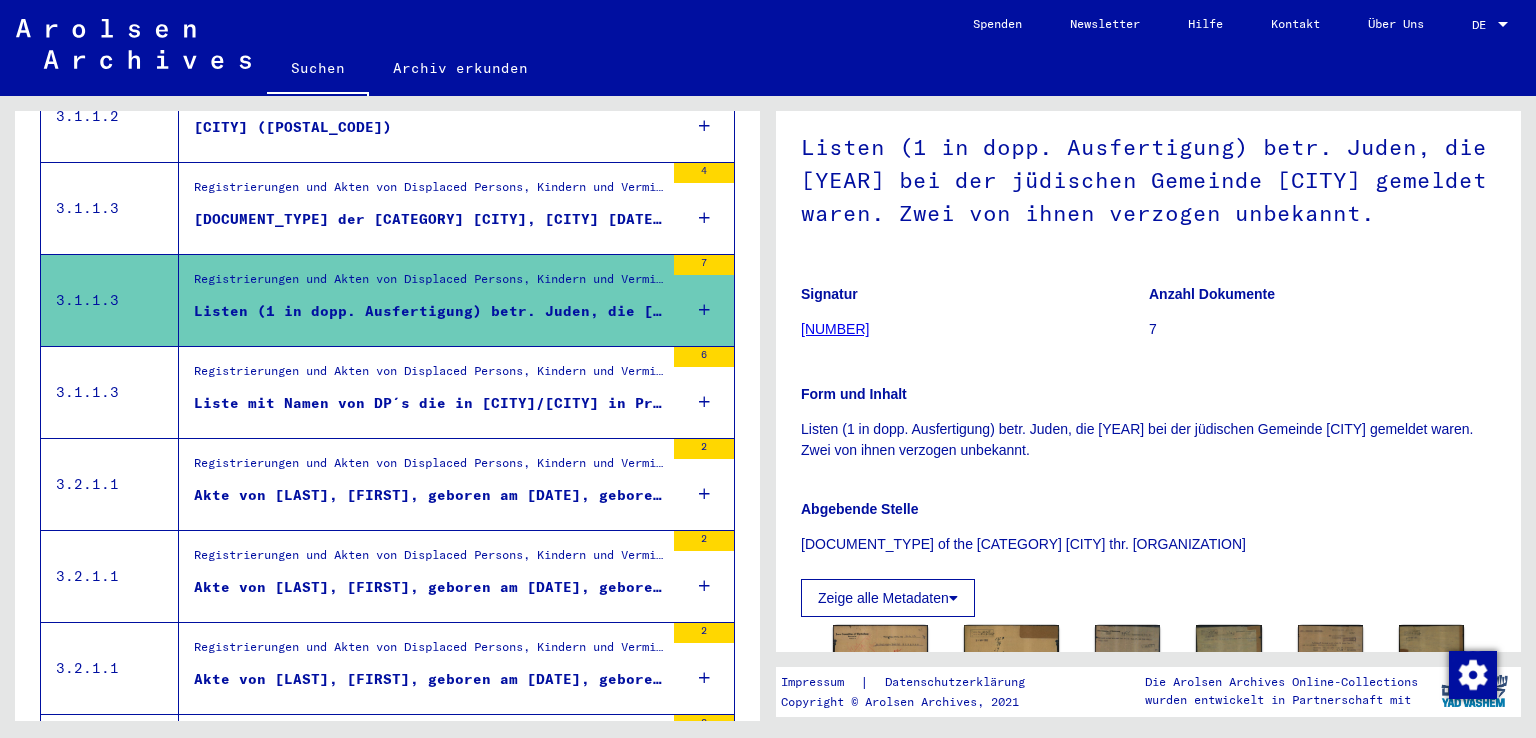 scroll, scrollTop: 144, scrollLeft: 0, axis: vertical 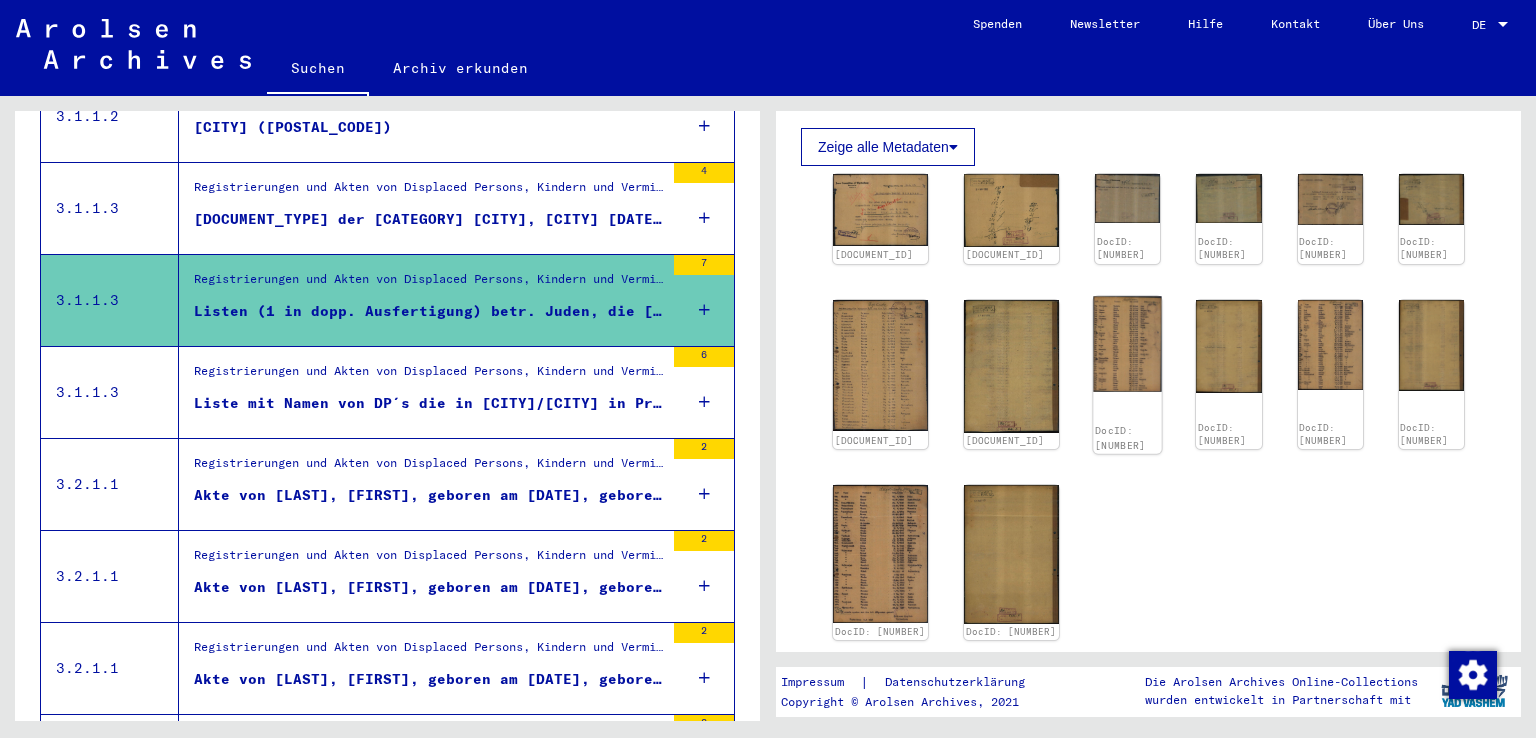 click 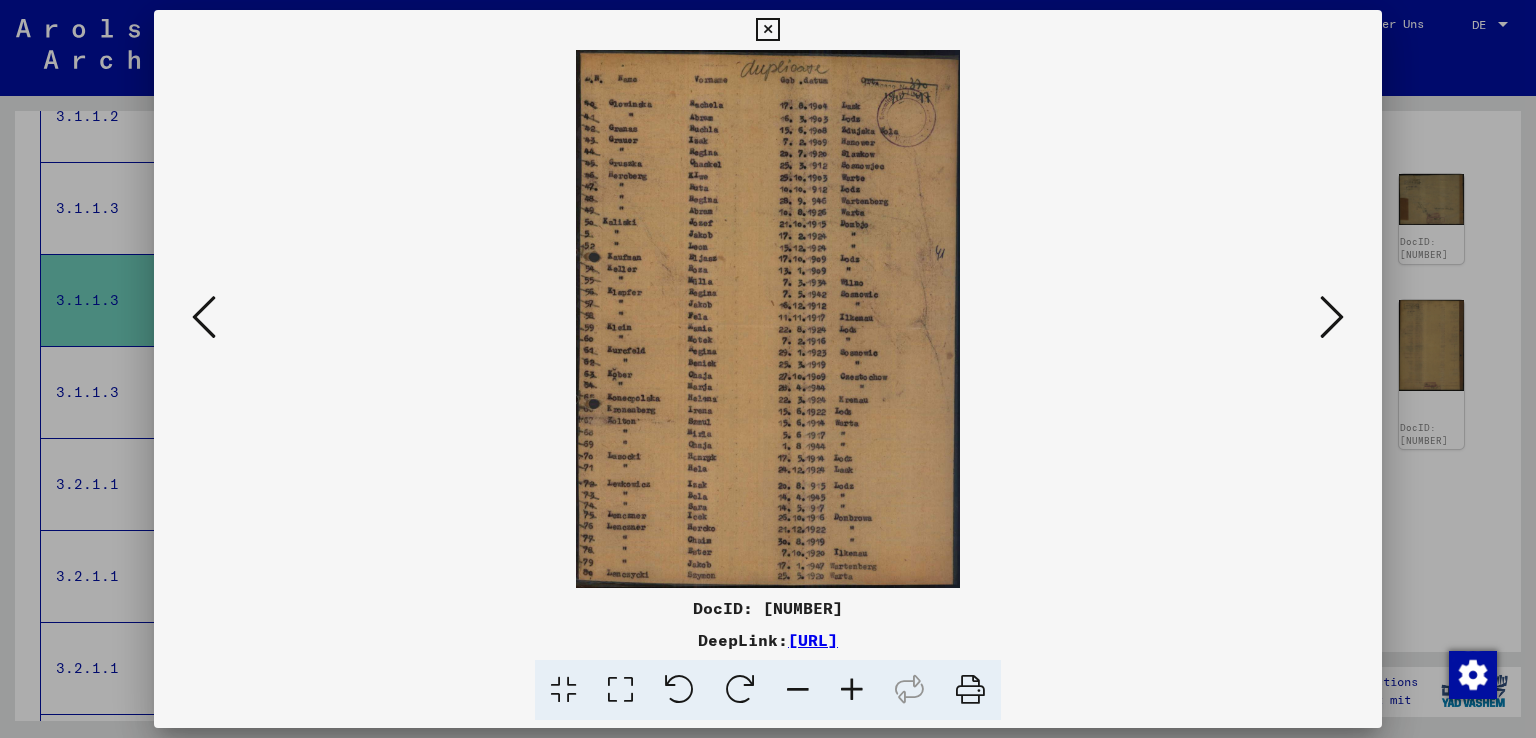click at bounding box center (768, 319) 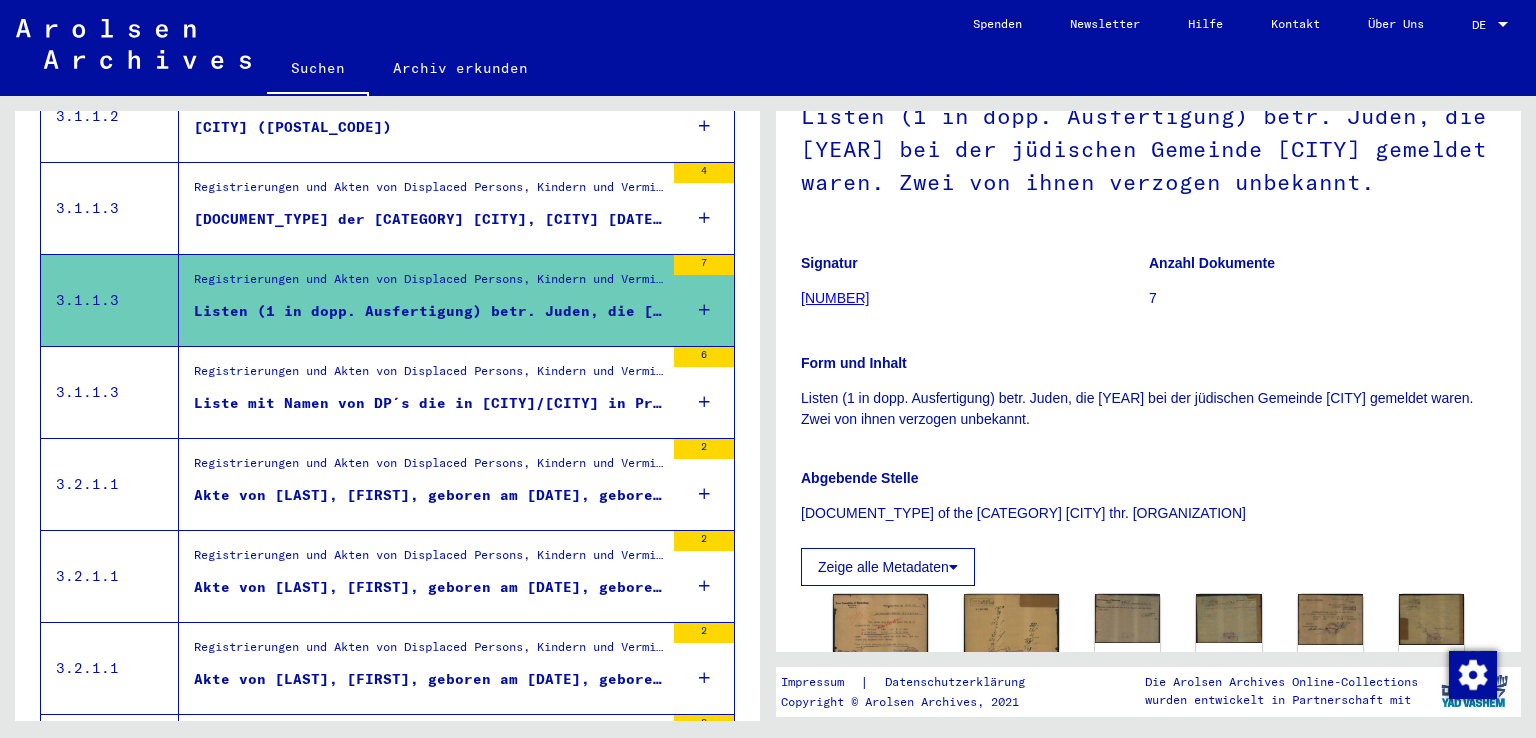 scroll, scrollTop: 125, scrollLeft: 0, axis: vertical 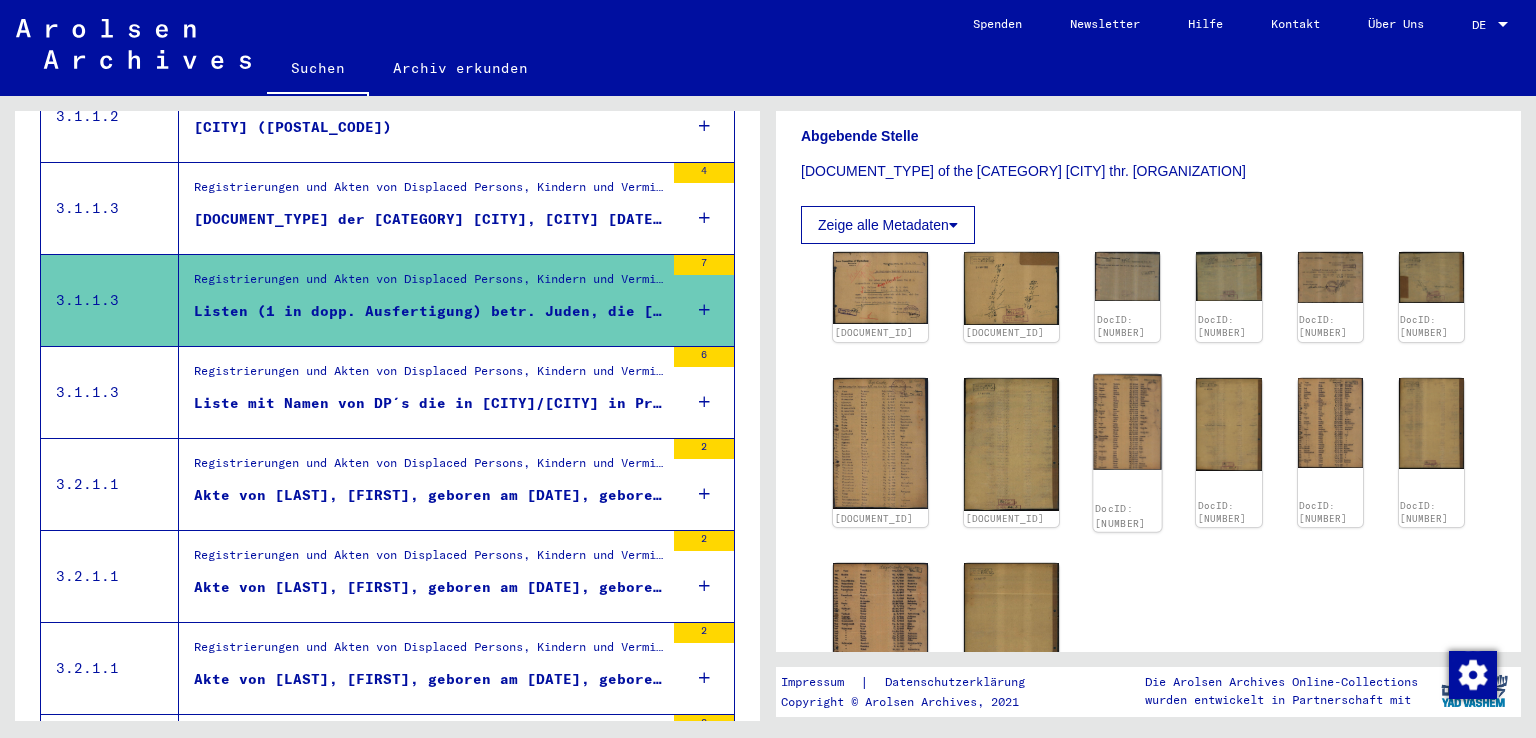 click 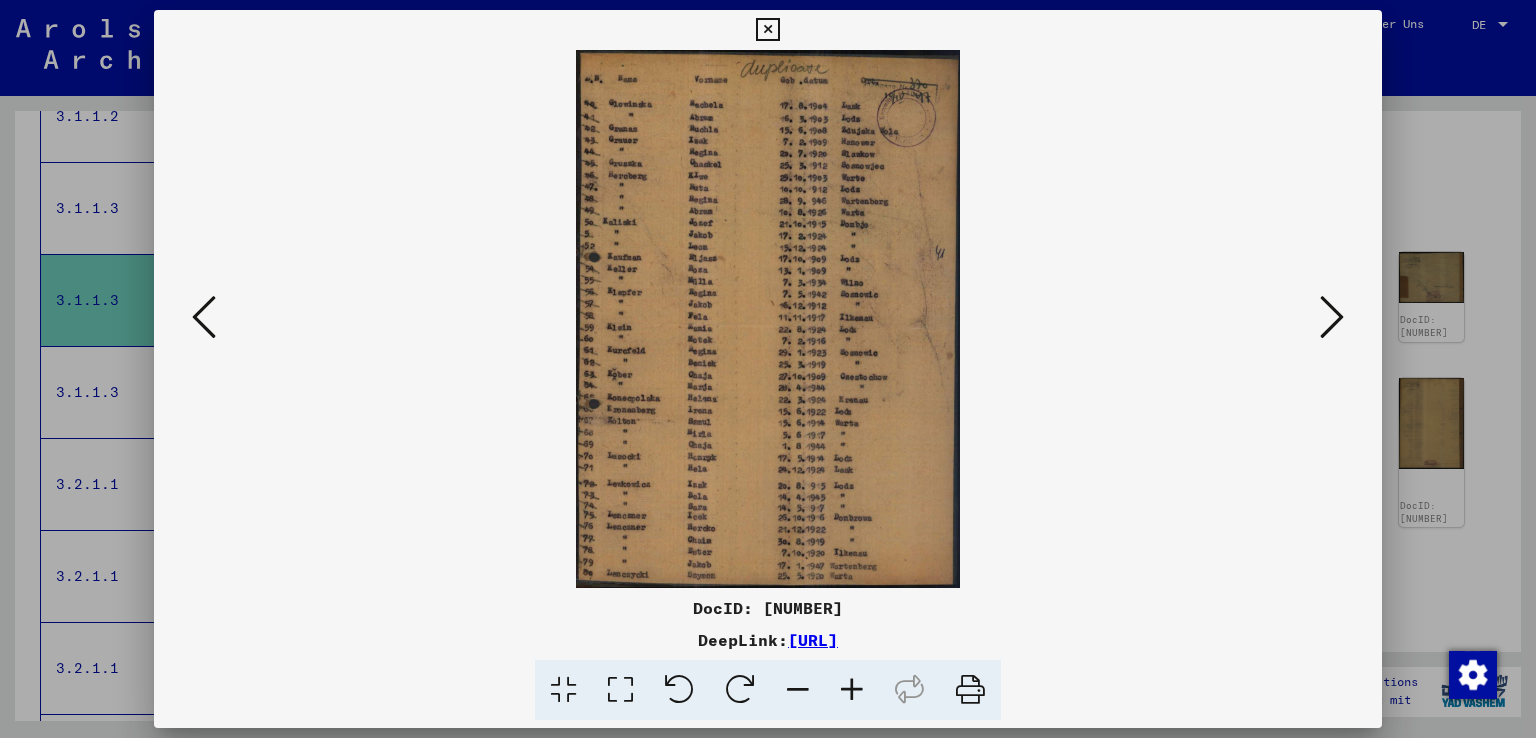 click at bounding box center (204, 317) 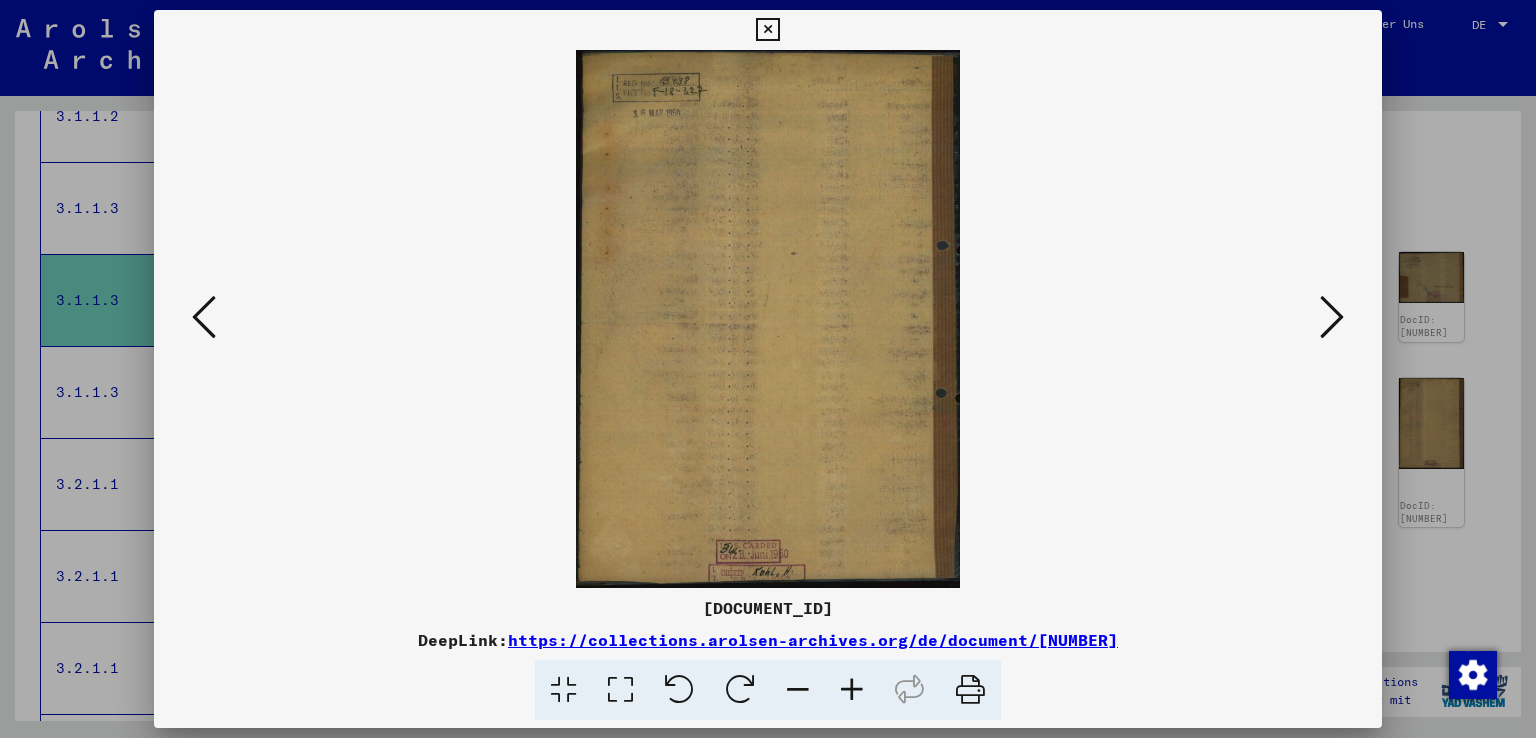 click at bounding box center (204, 317) 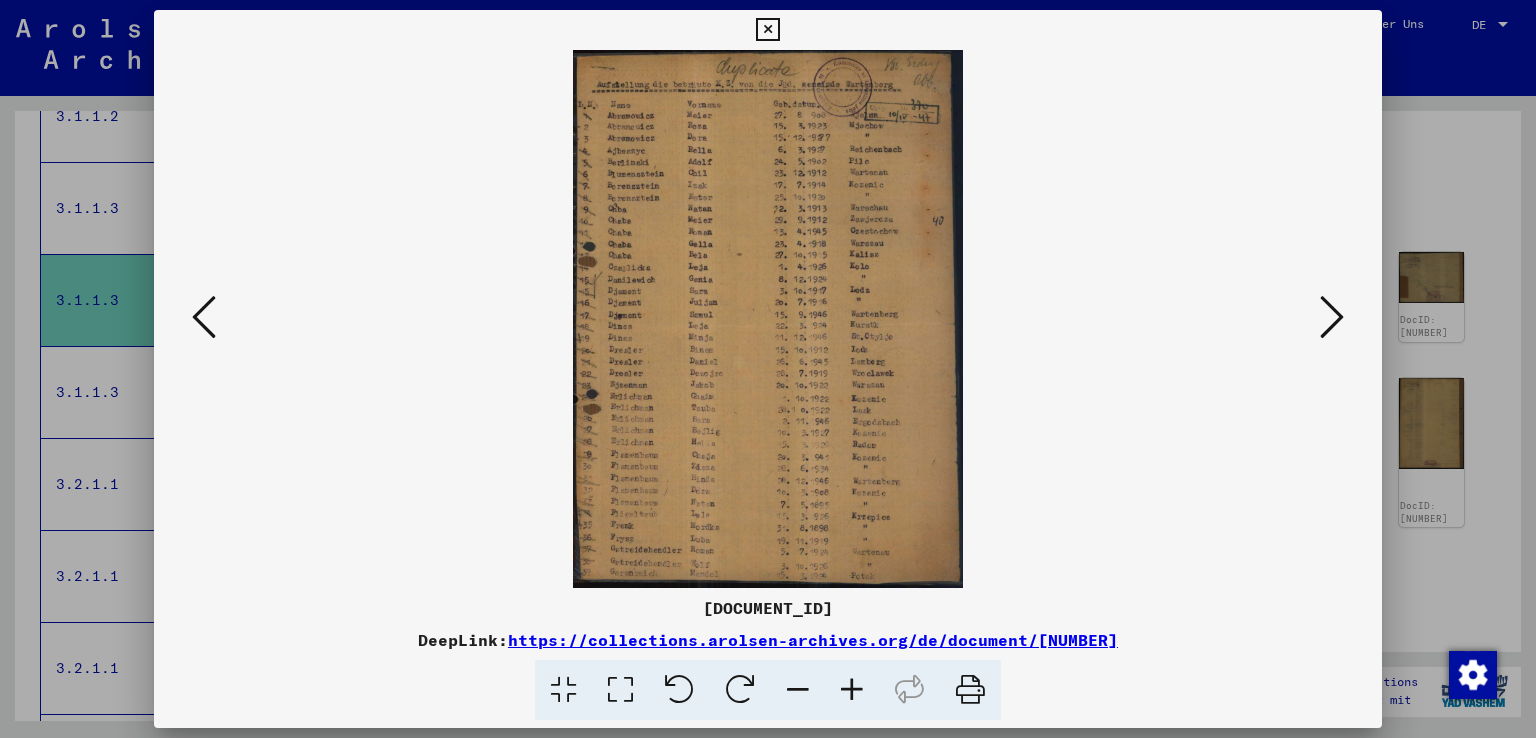 click at bounding box center (768, 319) 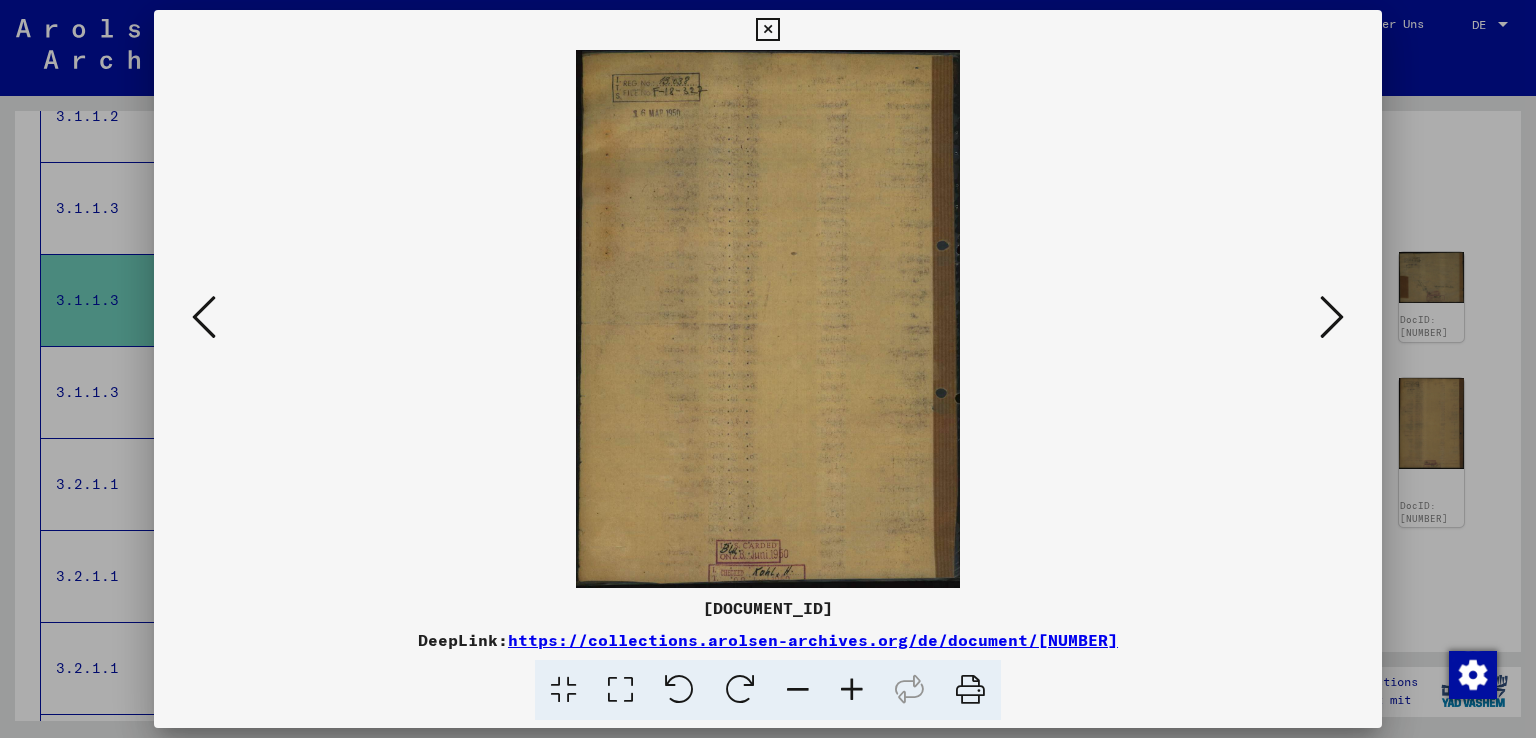 click at bounding box center [1332, 317] 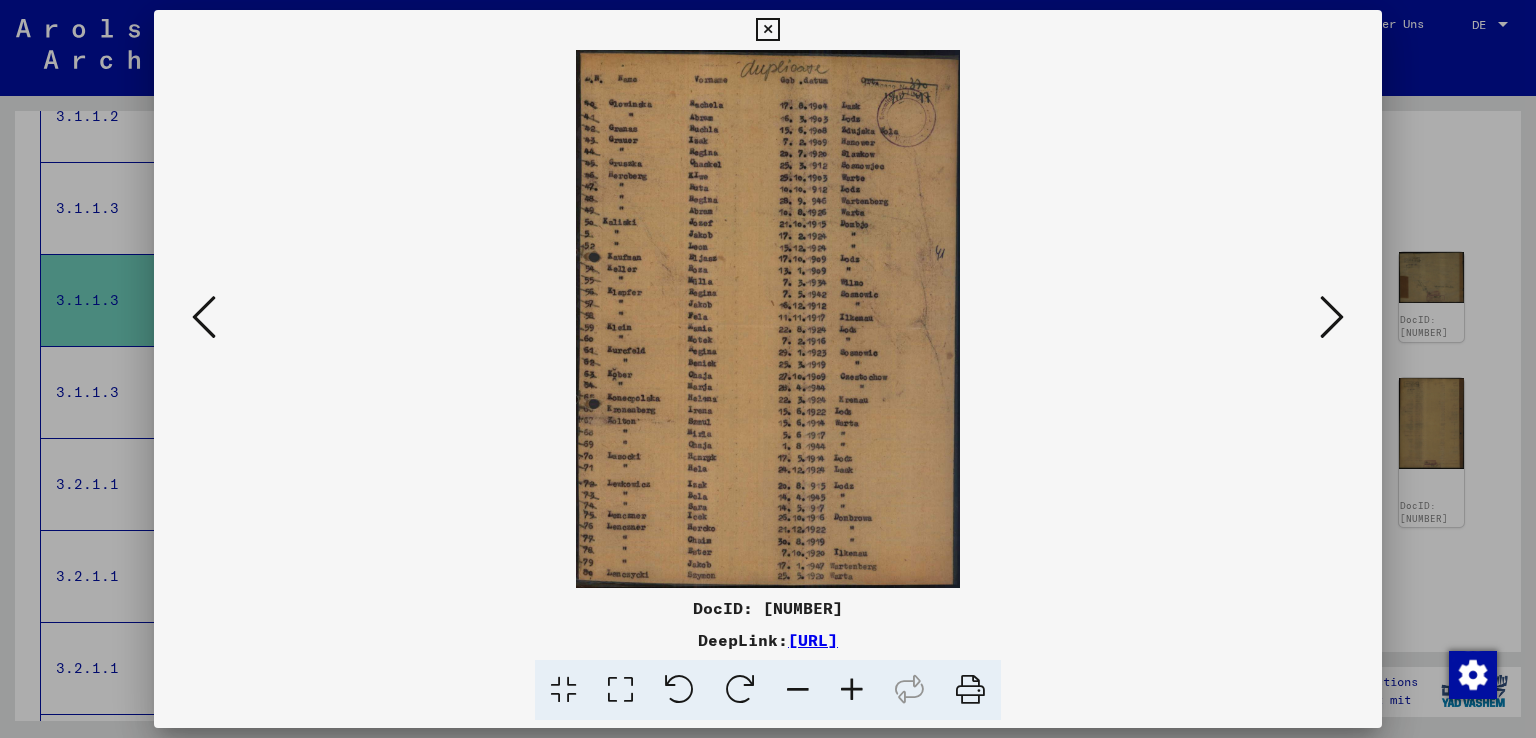 click at bounding box center (1332, 317) 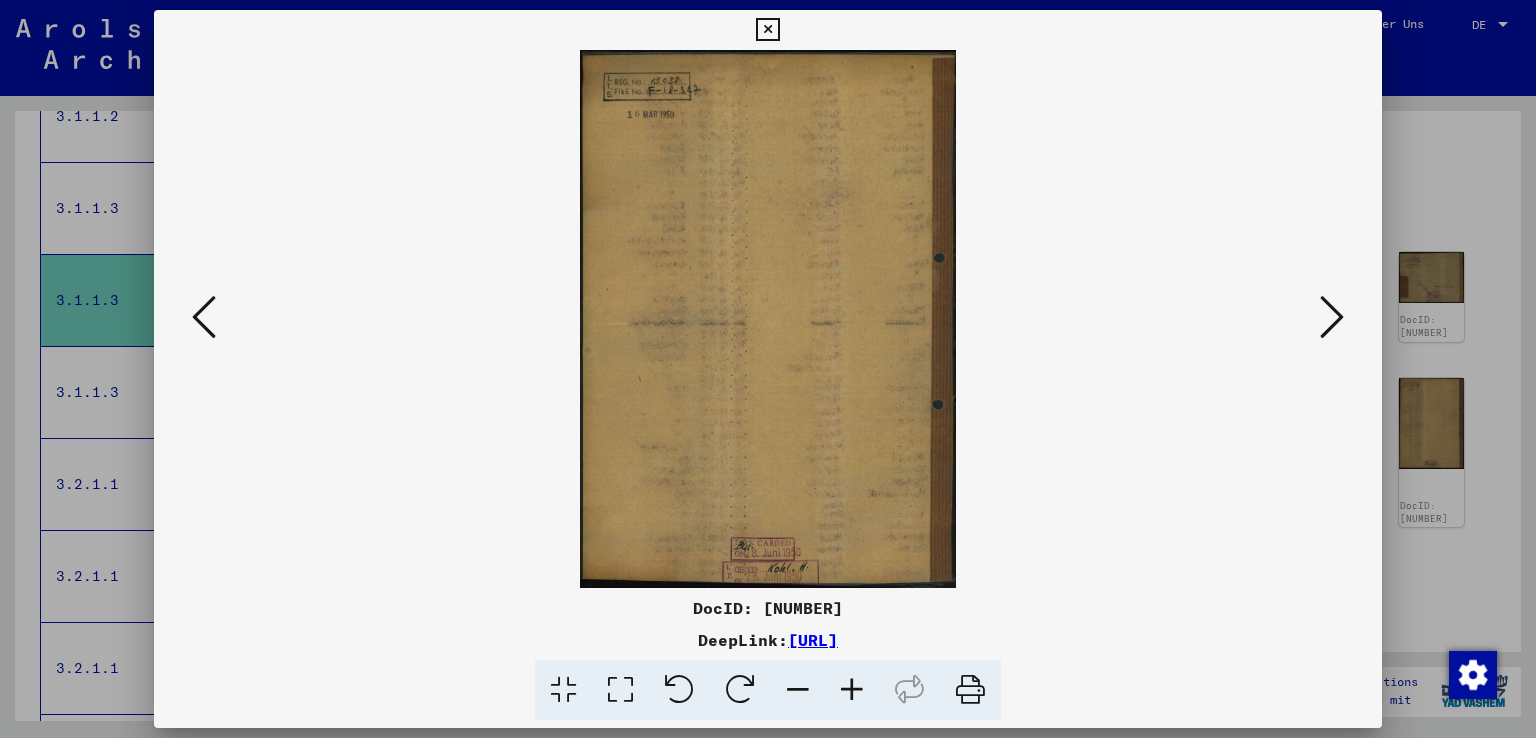 click at bounding box center (1332, 317) 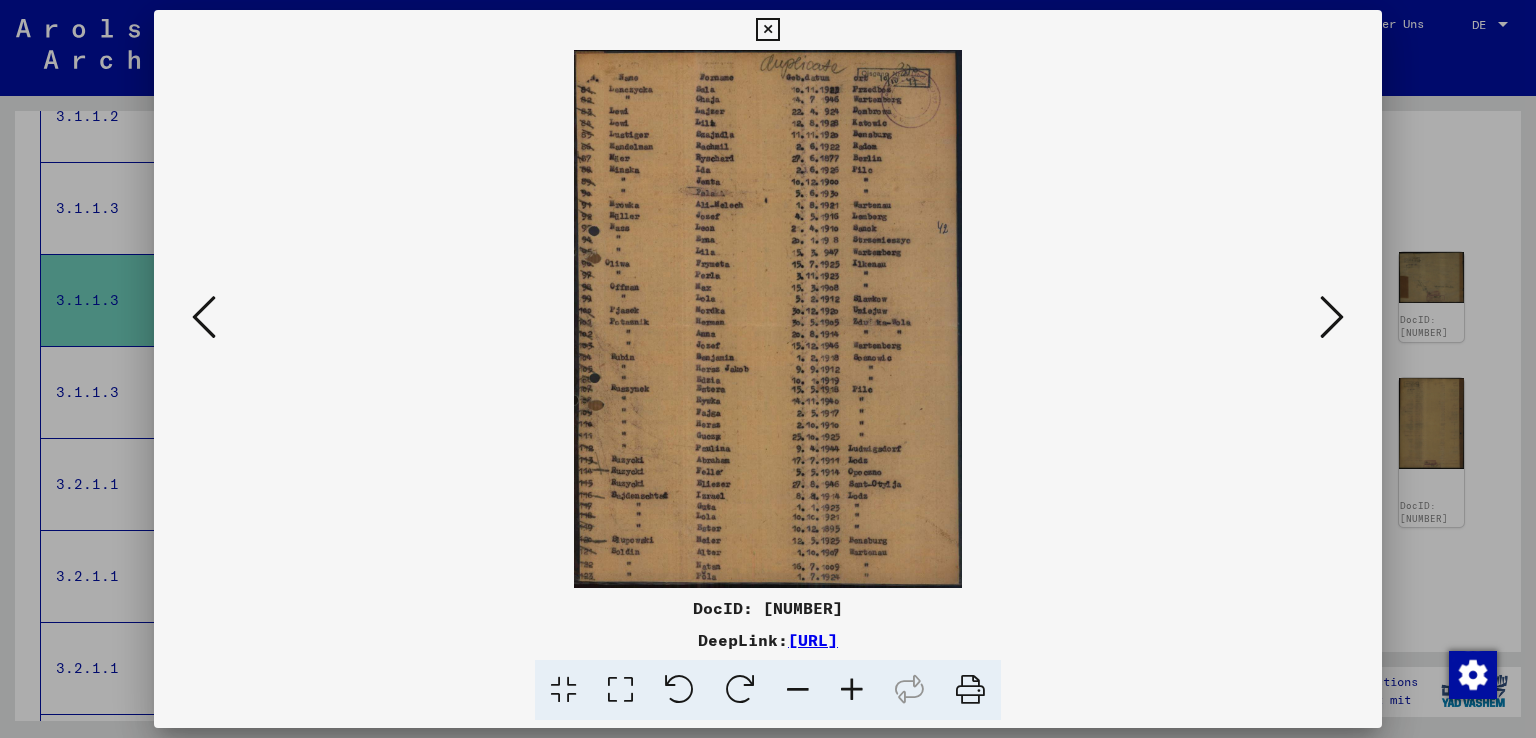 click at bounding box center [1332, 317] 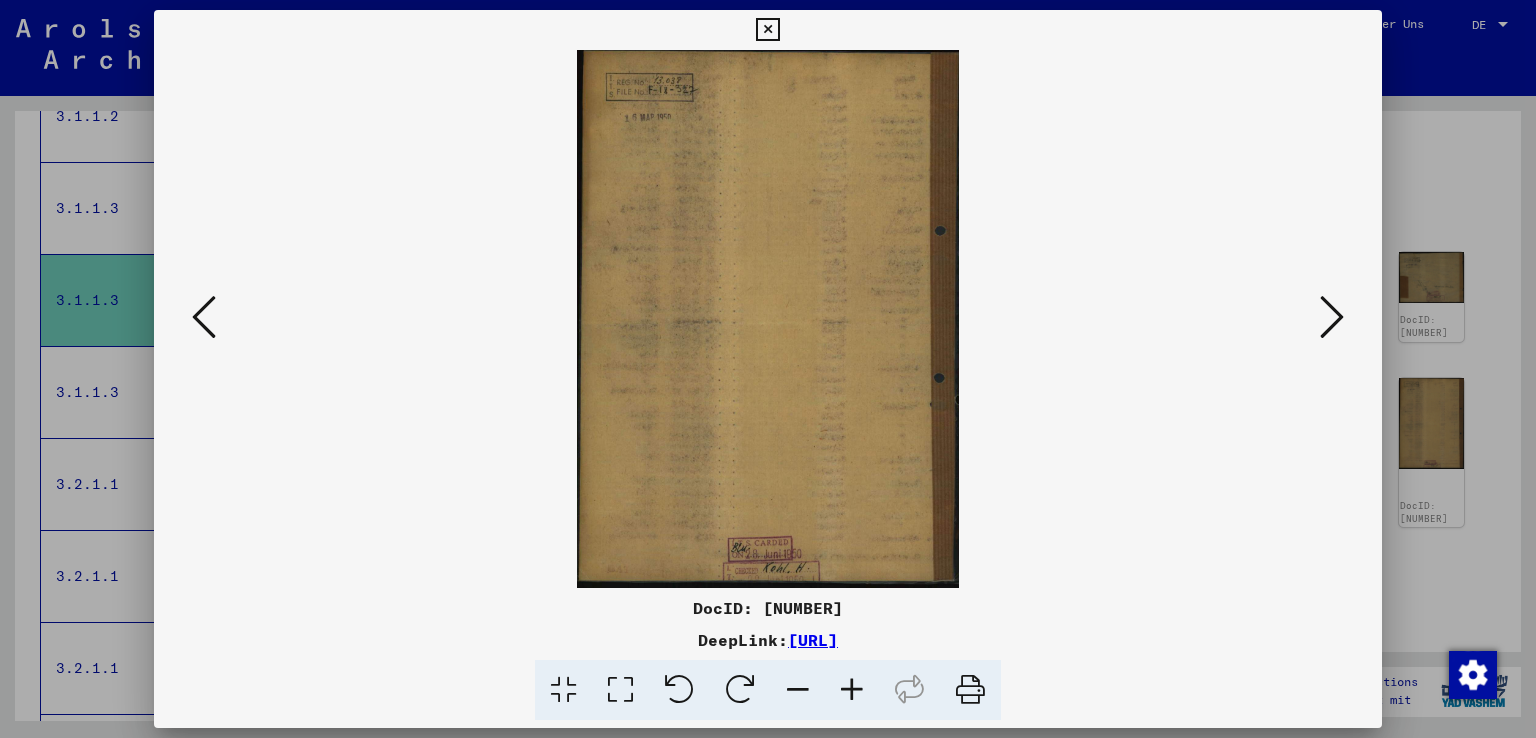 click at bounding box center [1332, 317] 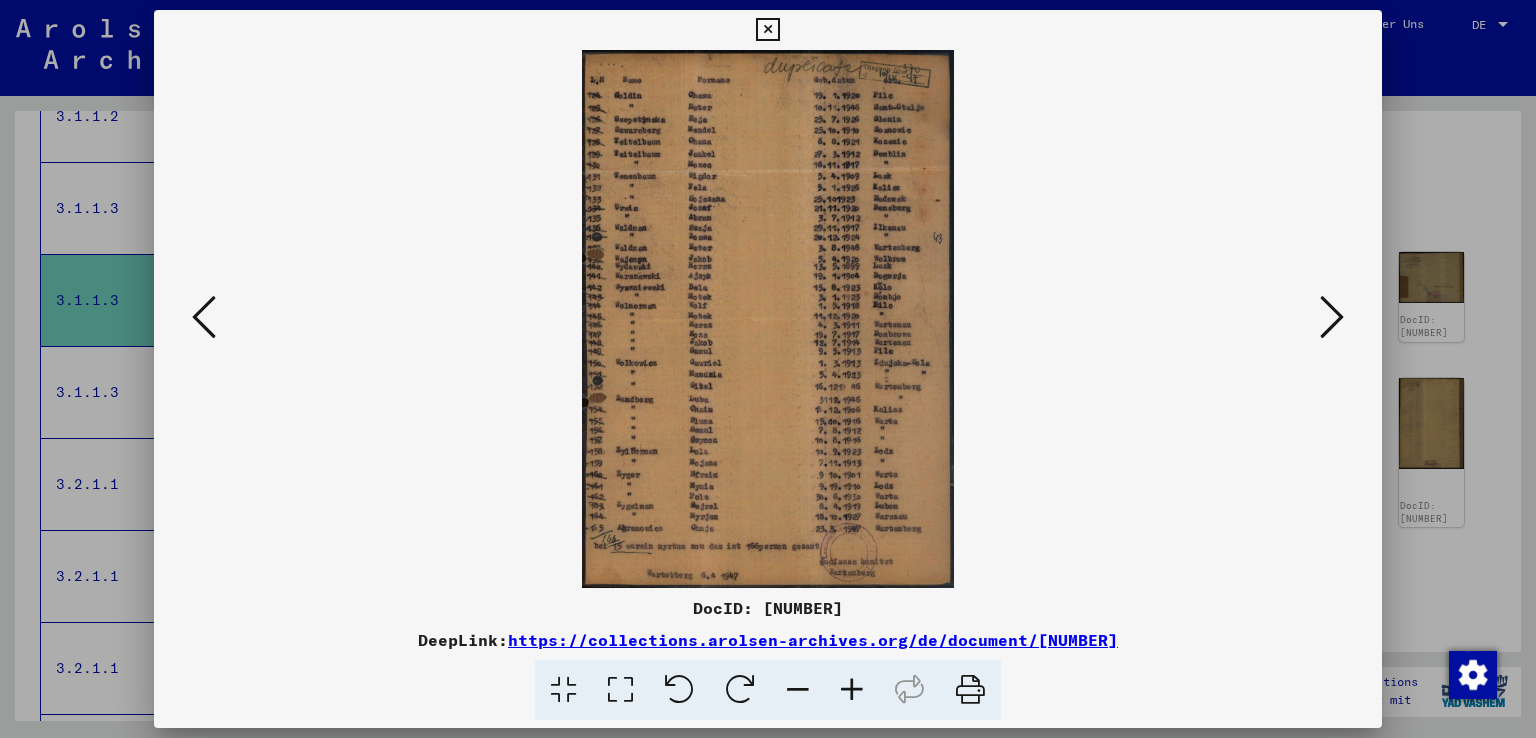 click at bounding box center (1332, 317) 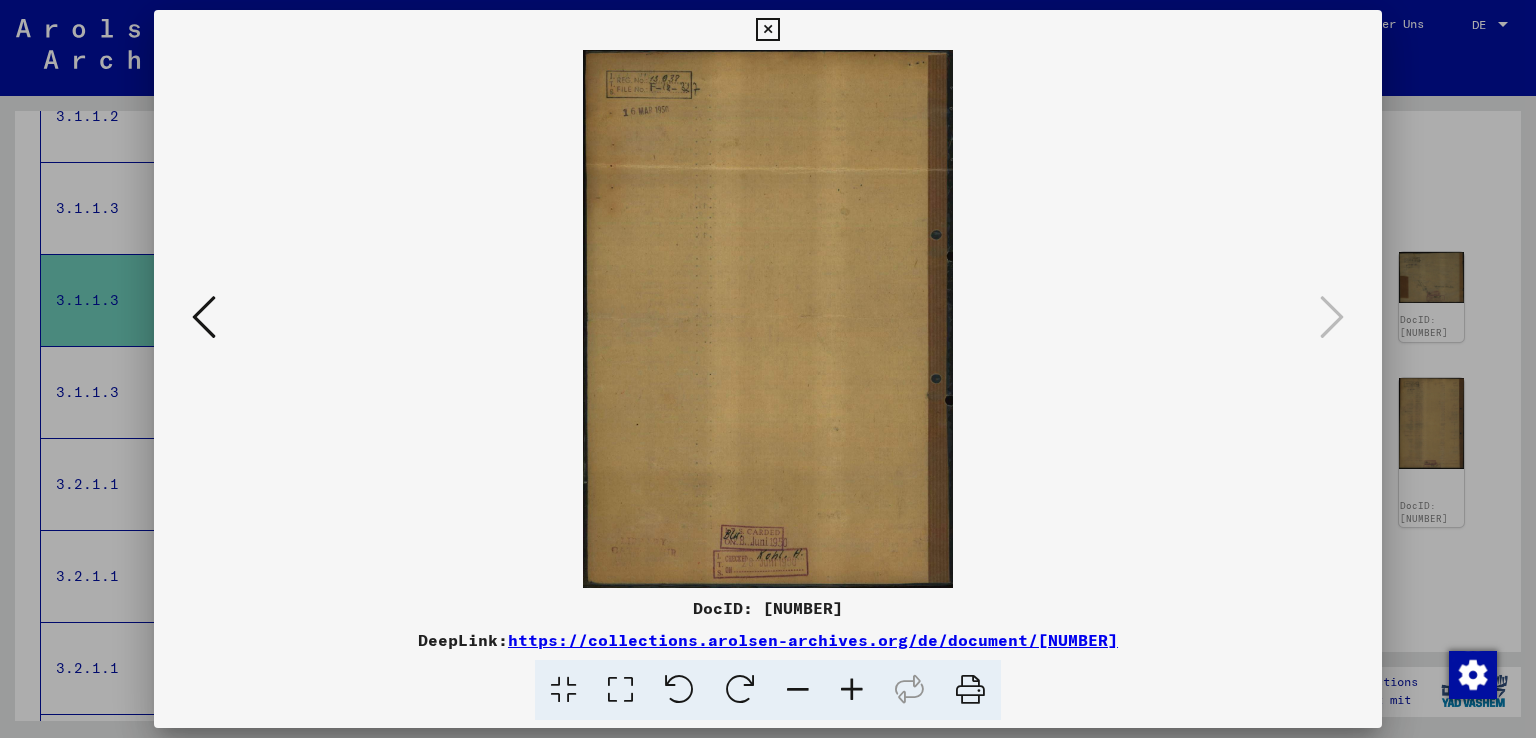 click at bounding box center [204, 318] 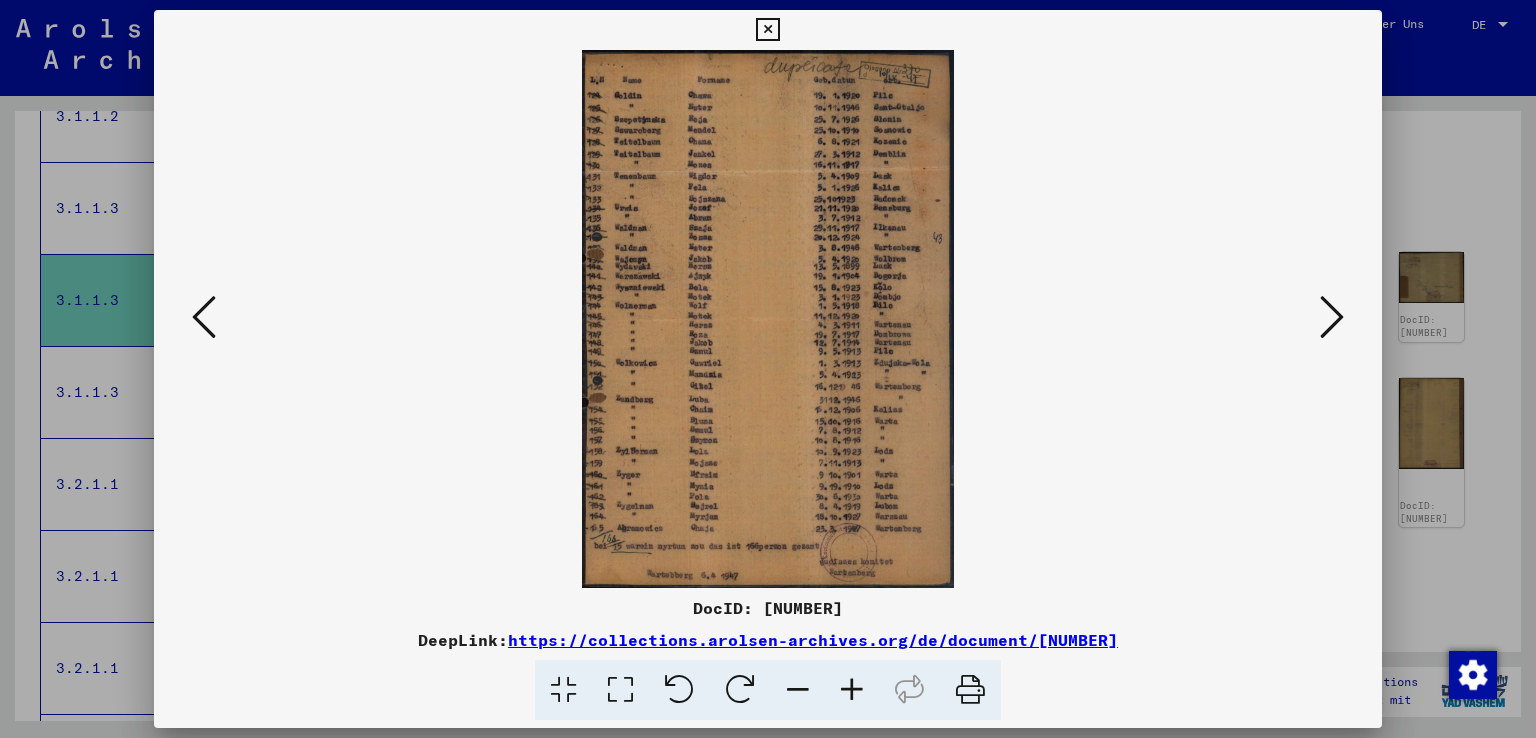click at bounding box center (204, 318) 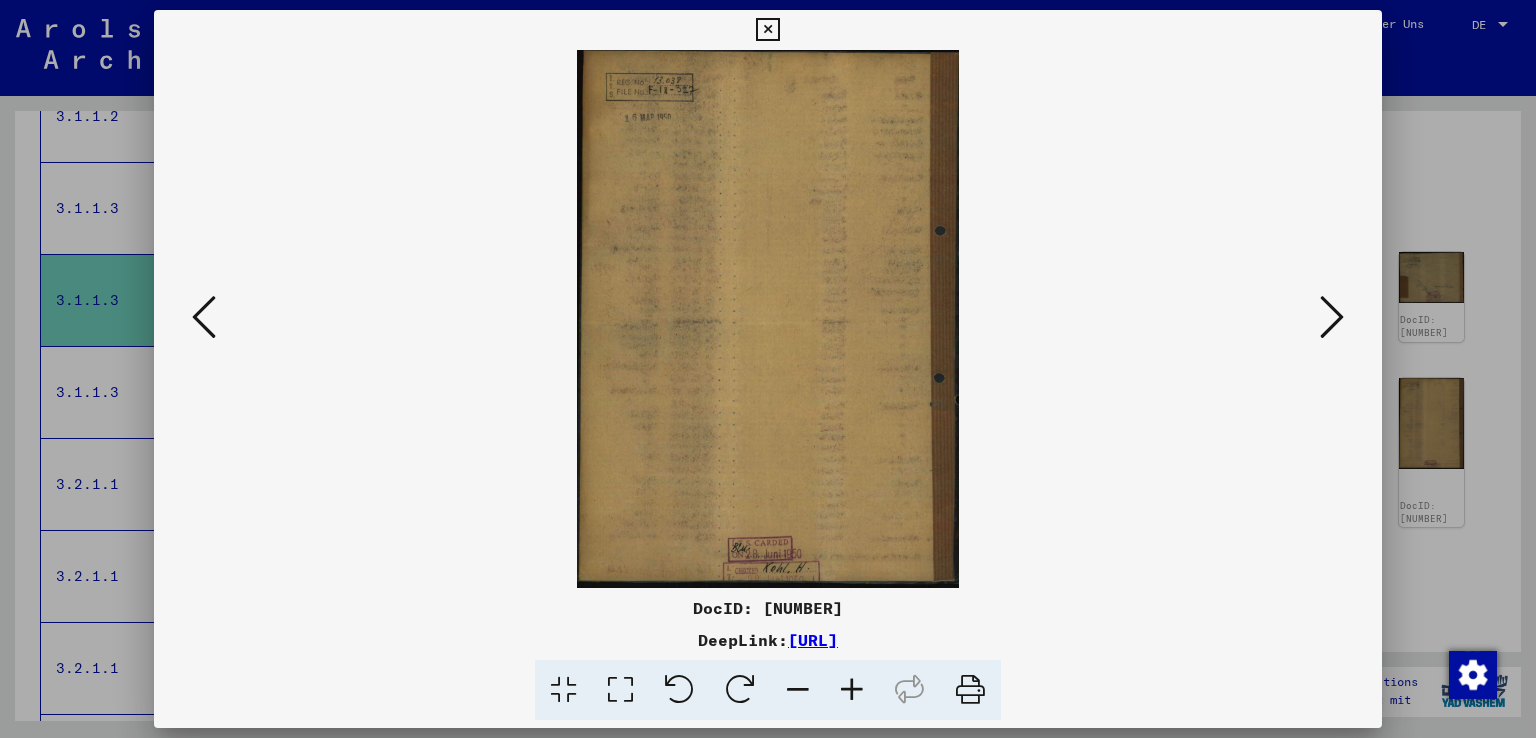 click at bounding box center (204, 318) 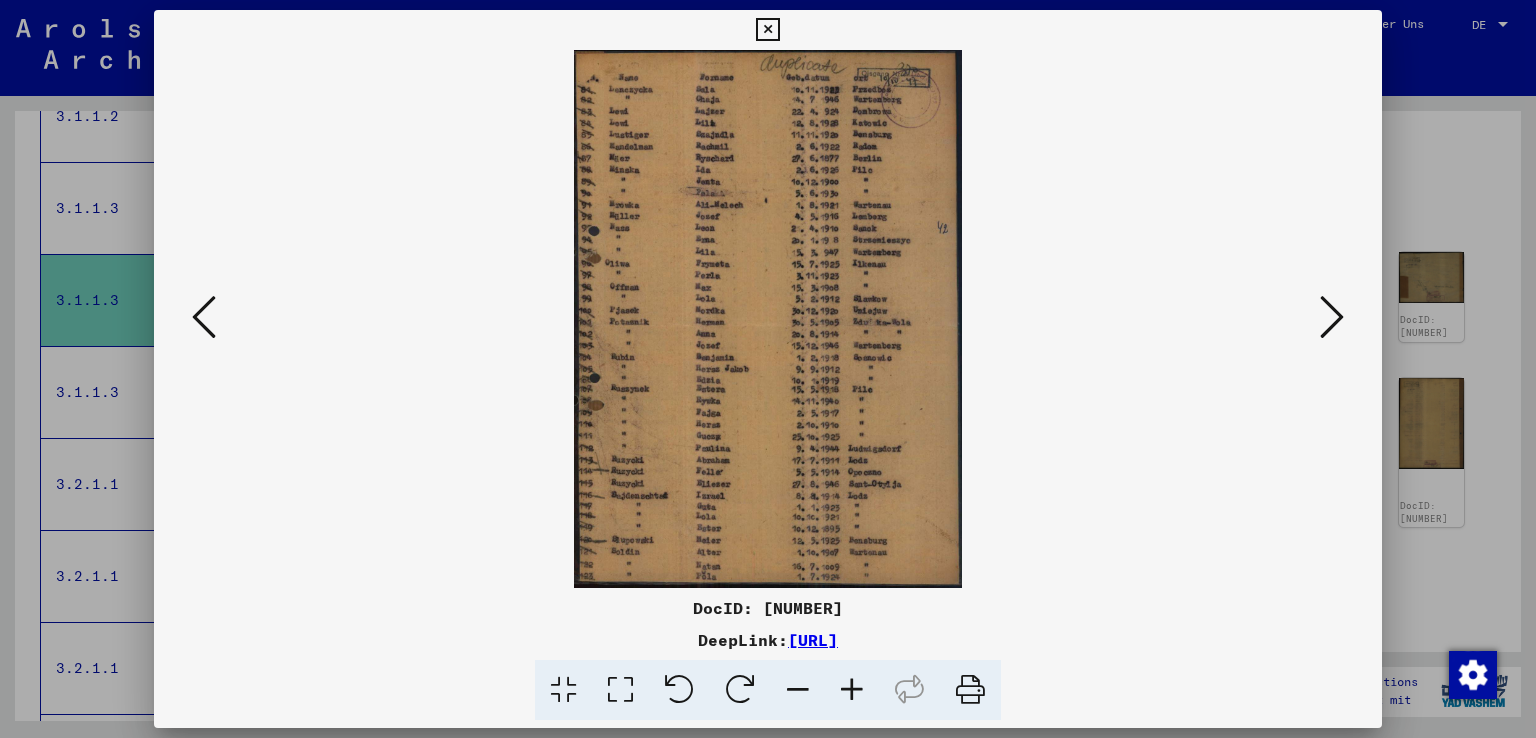 click at bounding box center [204, 318] 